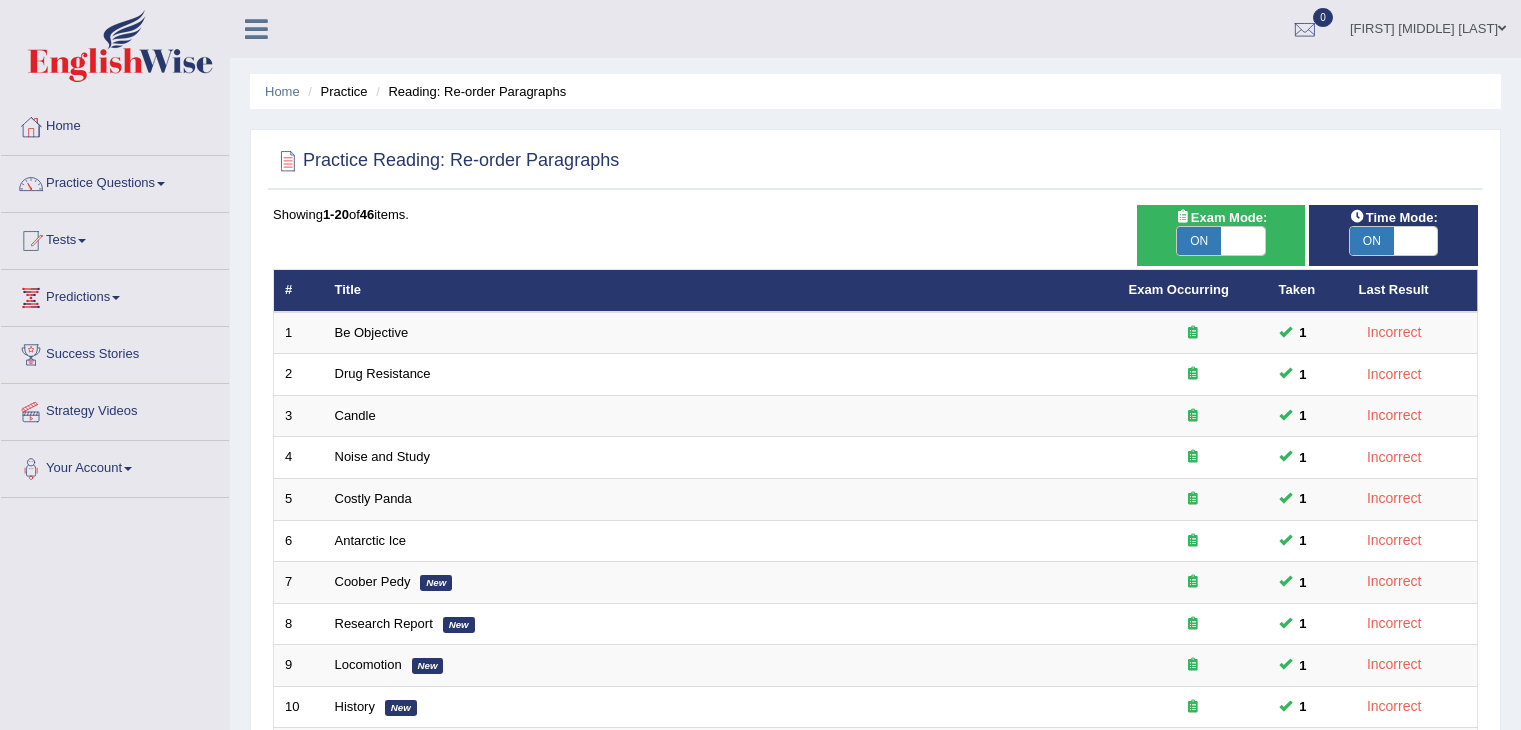 scroll, scrollTop: 0, scrollLeft: 0, axis: both 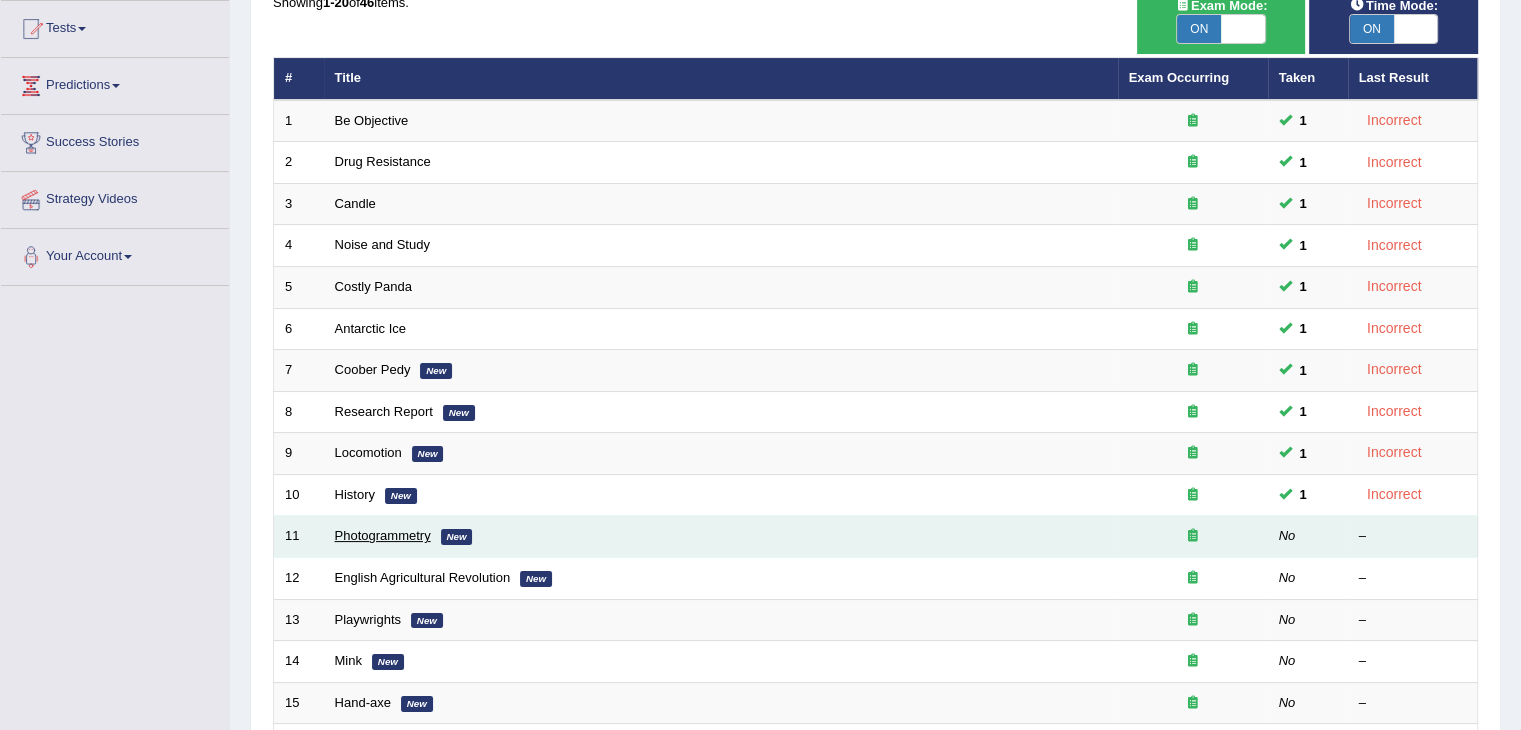 click on "Photogrammetry" at bounding box center [383, 535] 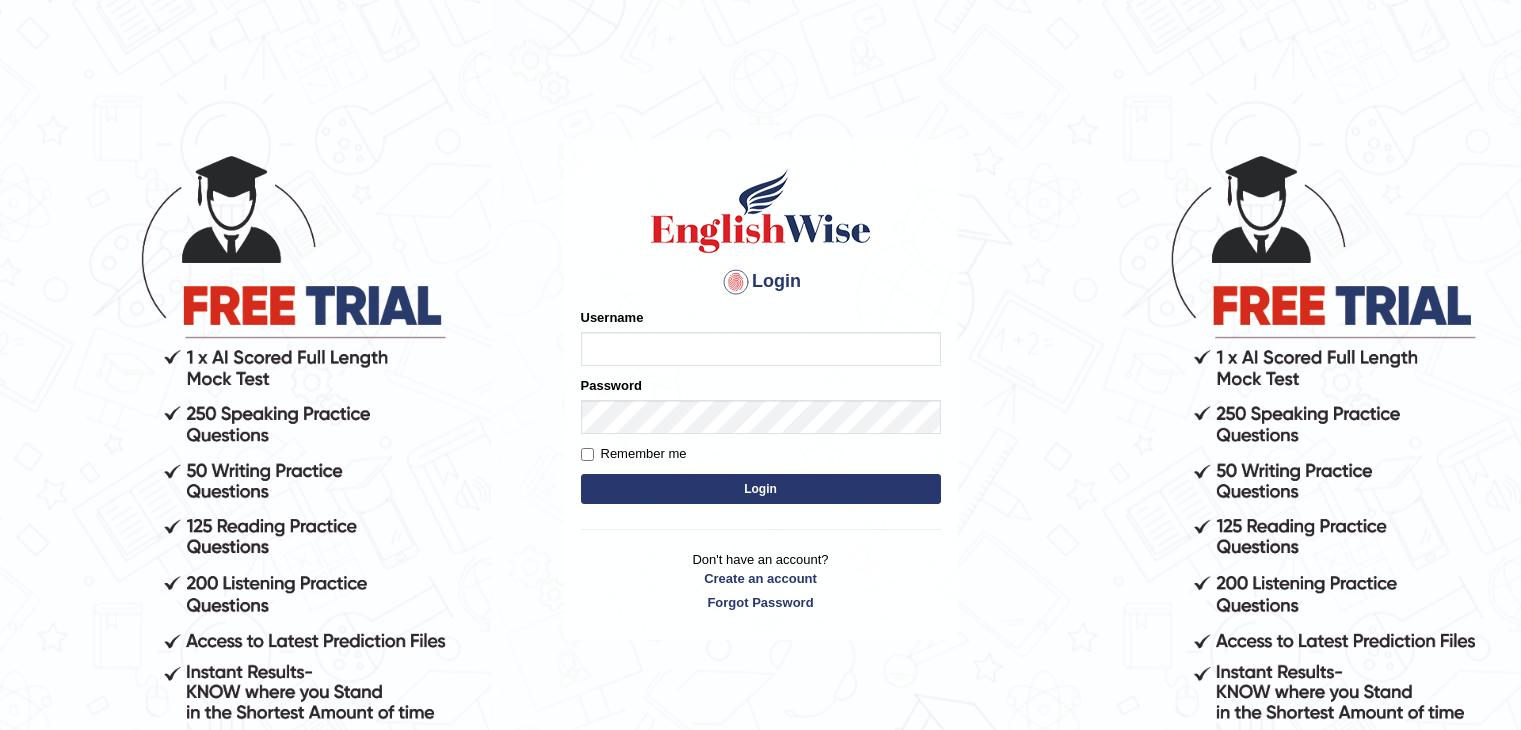 scroll, scrollTop: 0, scrollLeft: 0, axis: both 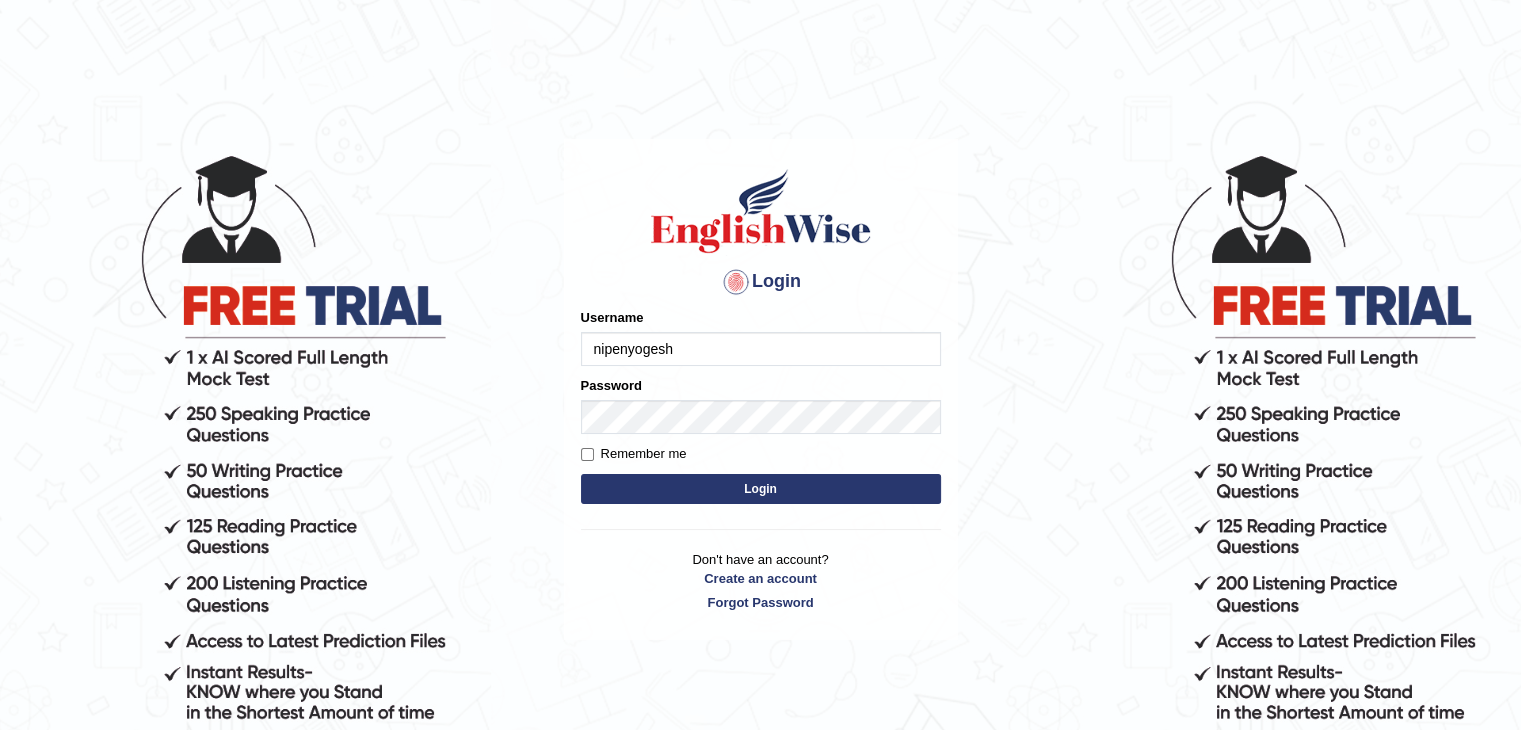 type on "nipenyogesh" 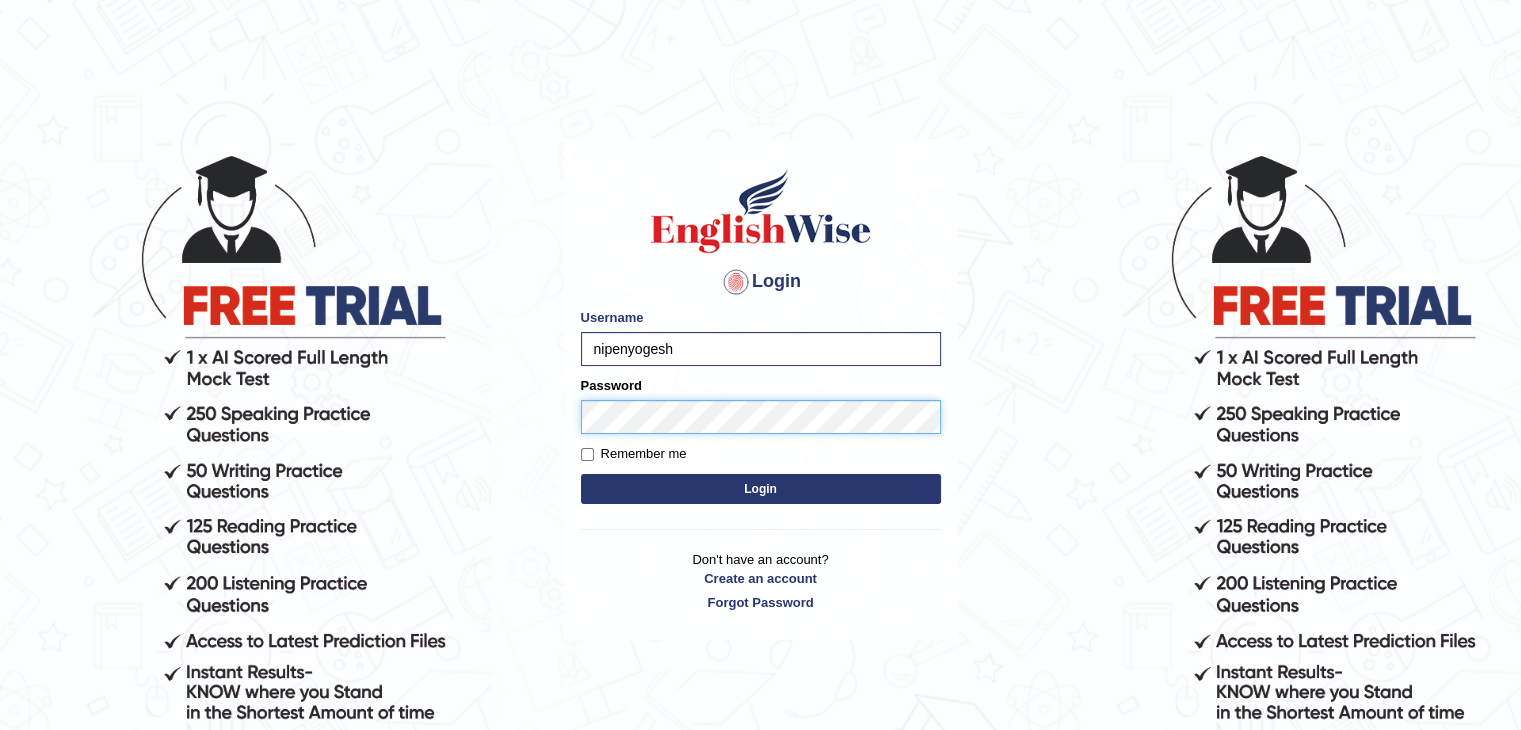 click on "Login" at bounding box center (761, 489) 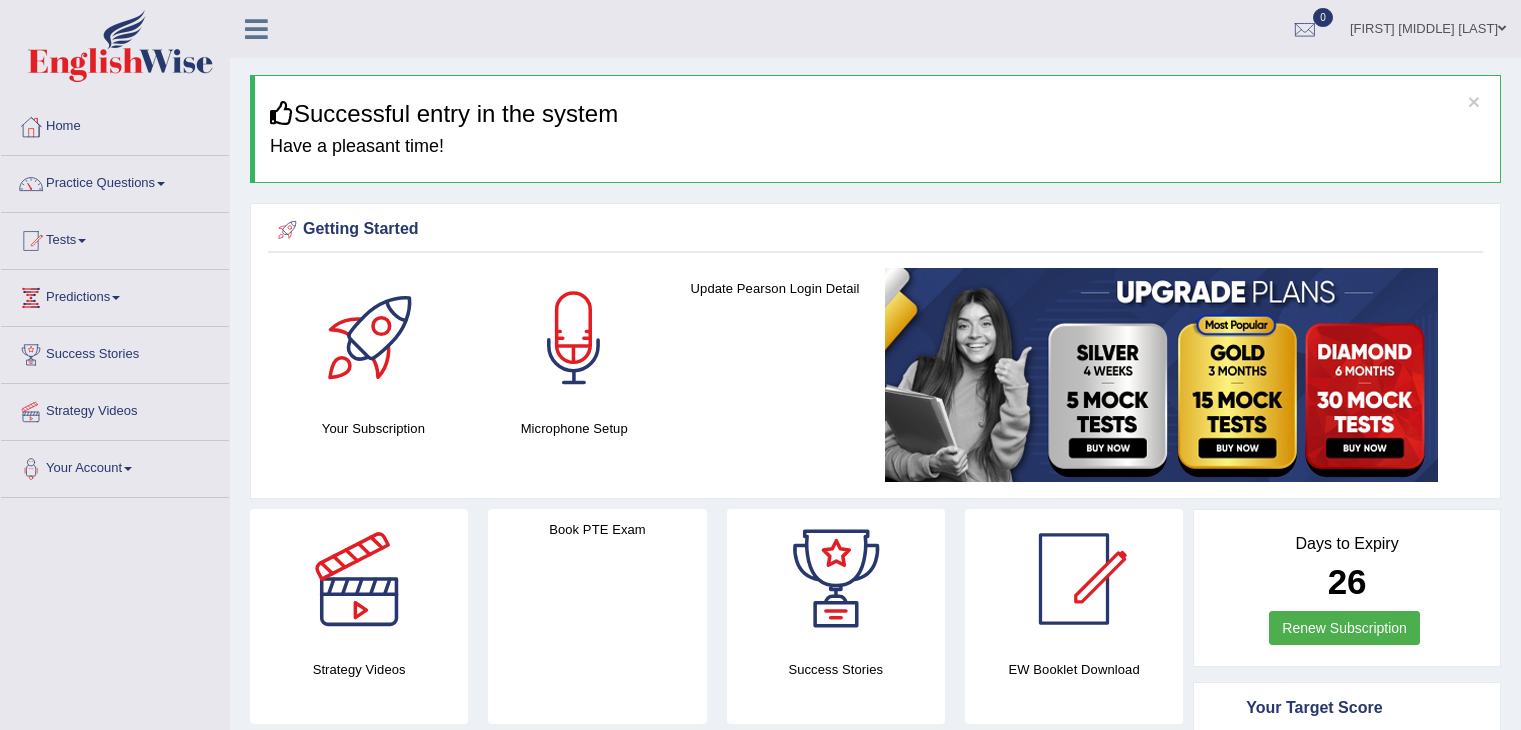 scroll, scrollTop: 0, scrollLeft: 0, axis: both 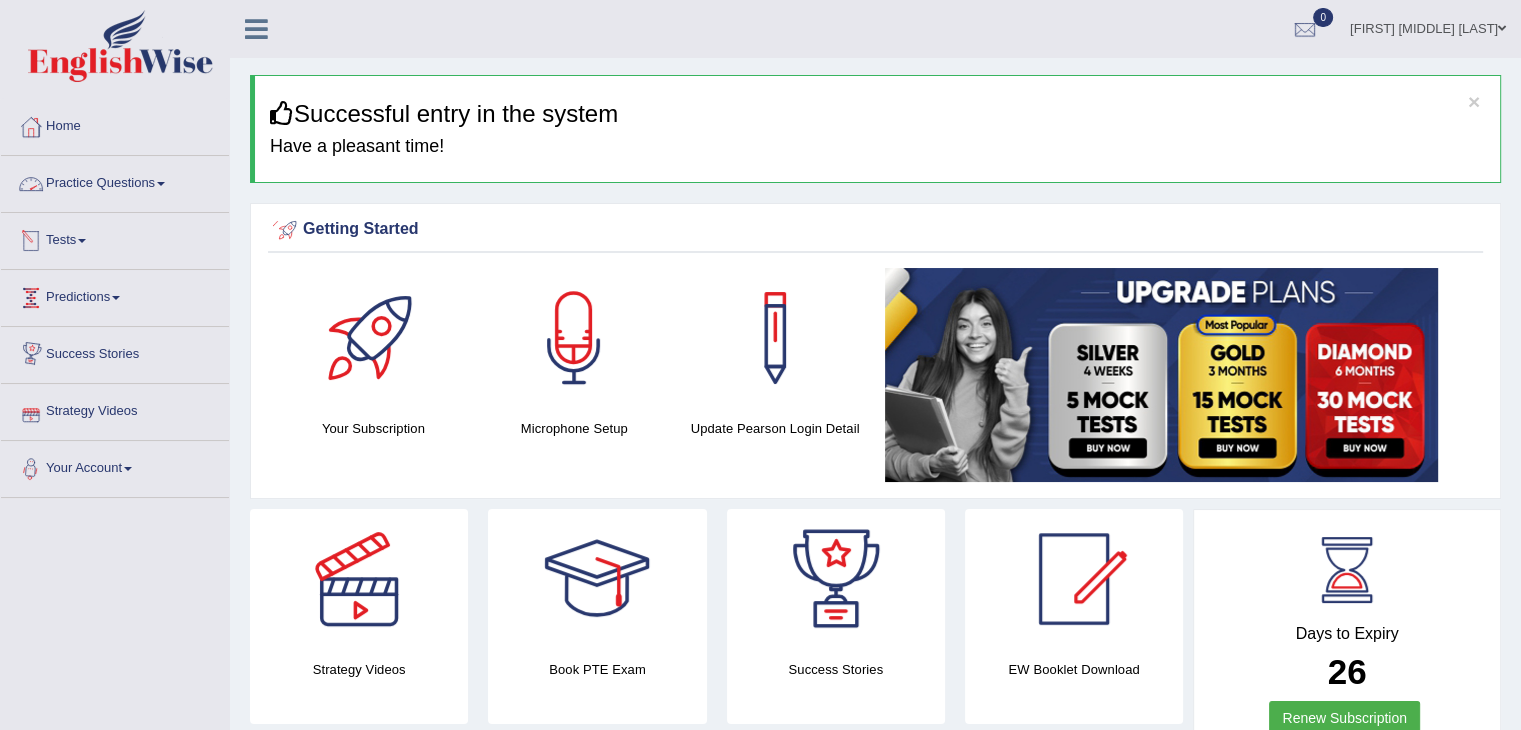 click on "Practice Questions" at bounding box center (115, 181) 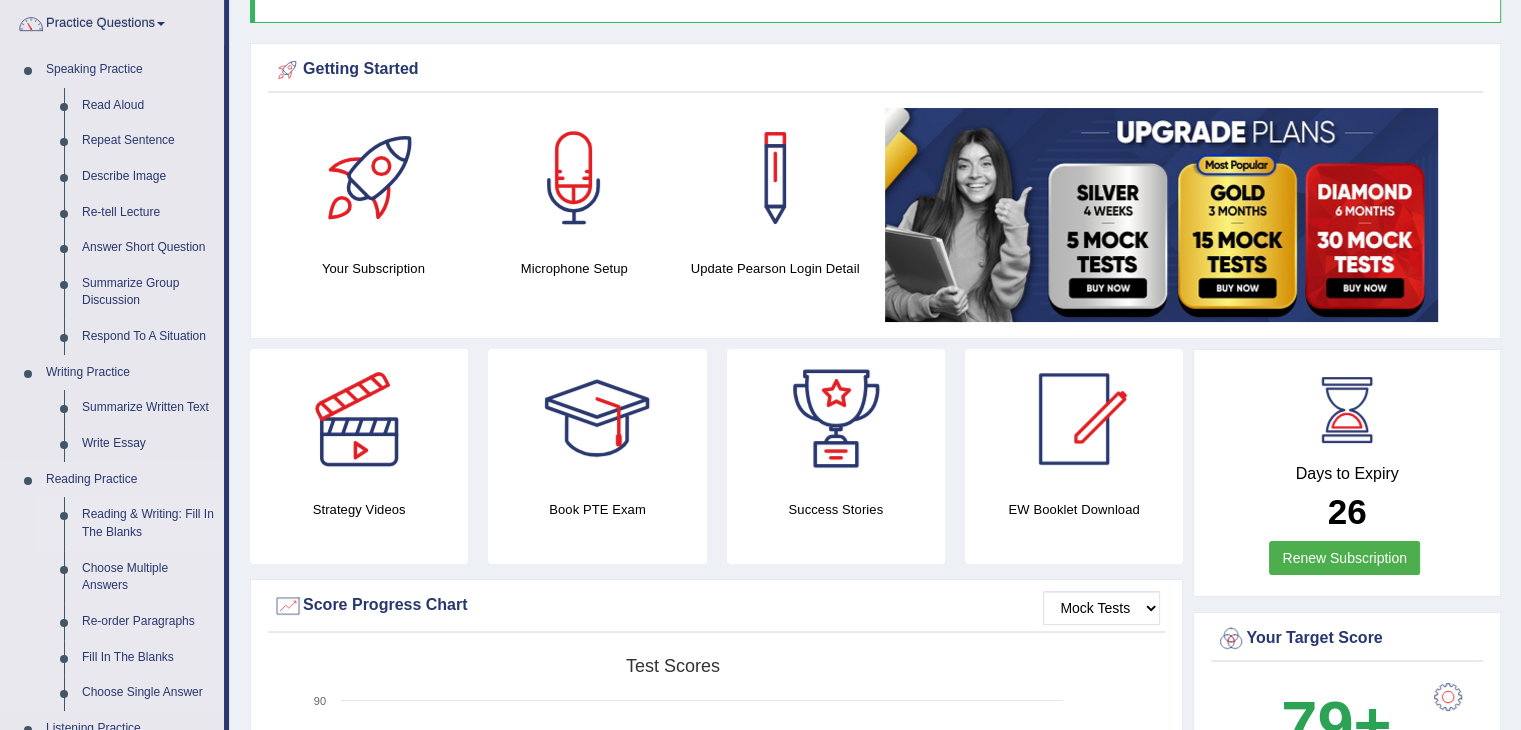 scroll, scrollTop: 180, scrollLeft: 0, axis: vertical 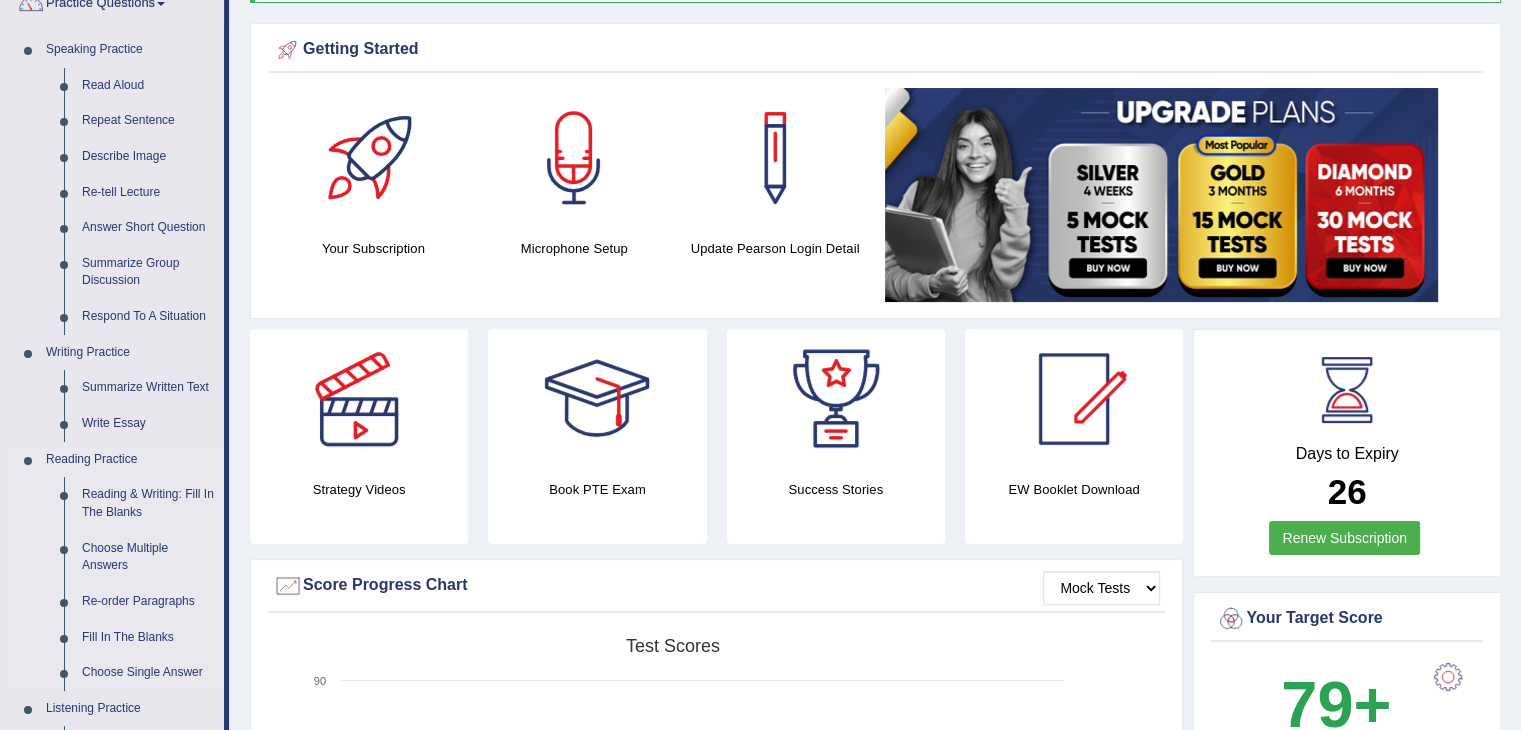 click on "Re-order Paragraphs" at bounding box center (148, 602) 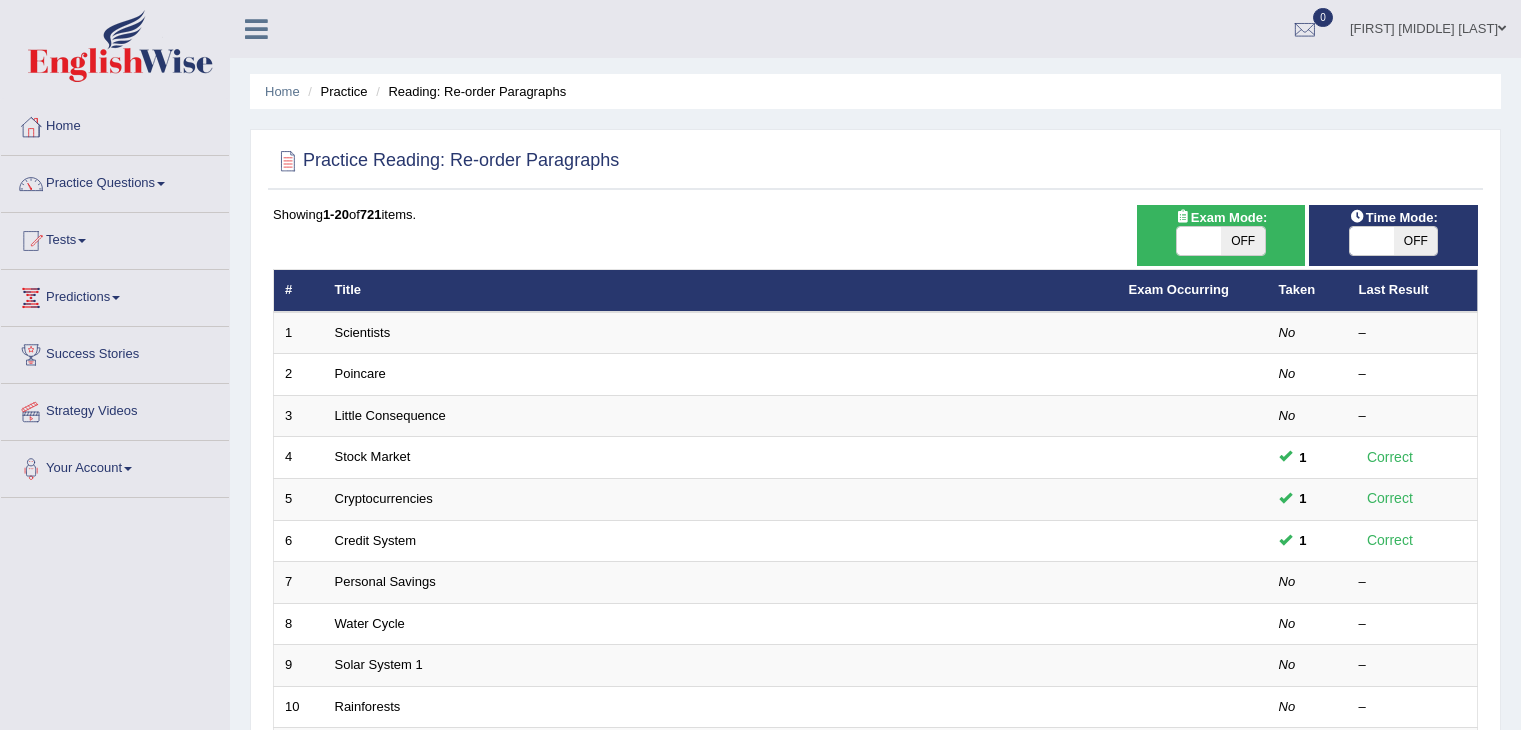 scroll, scrollTop: 0, scrollLeft: 0, axis: both 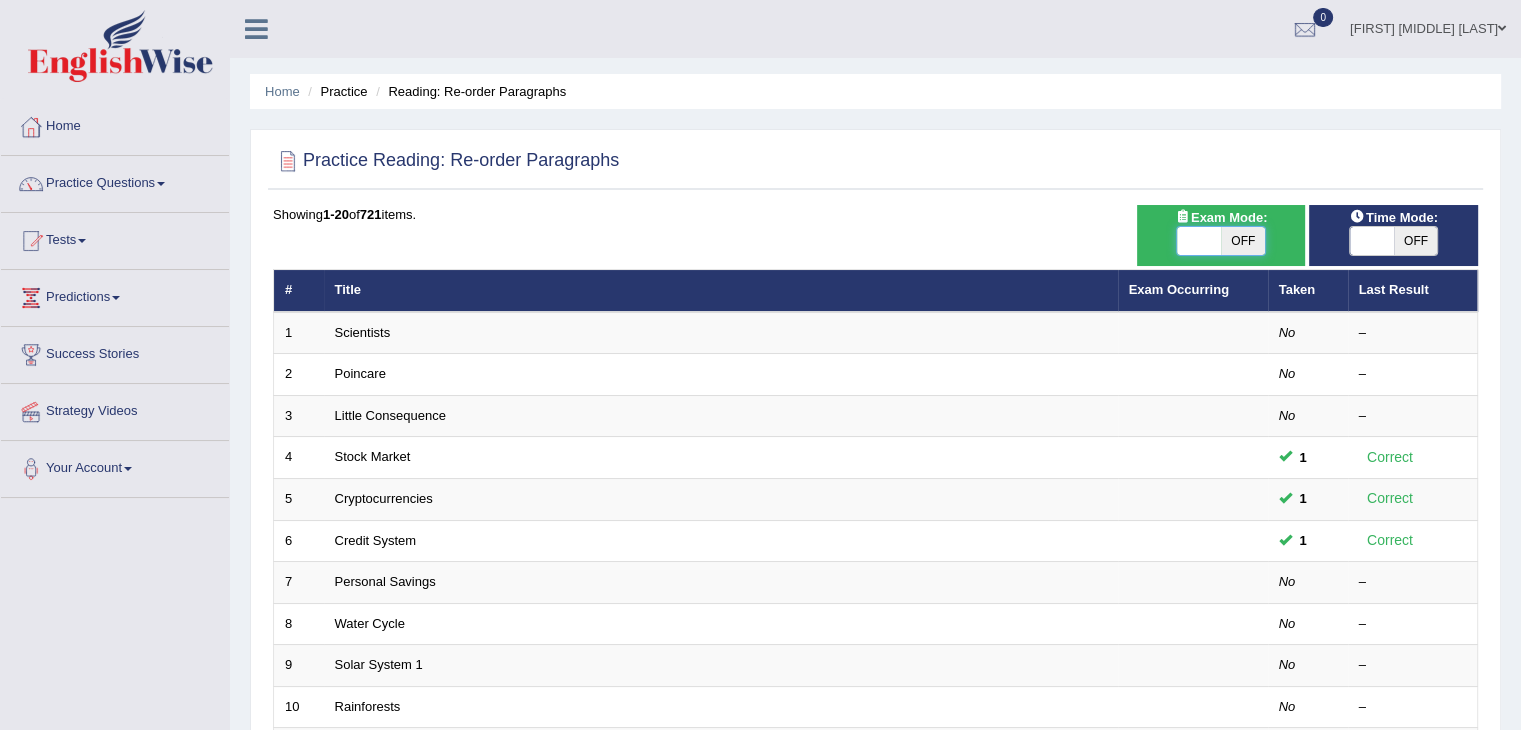 click at bounding box center [1199, 241] 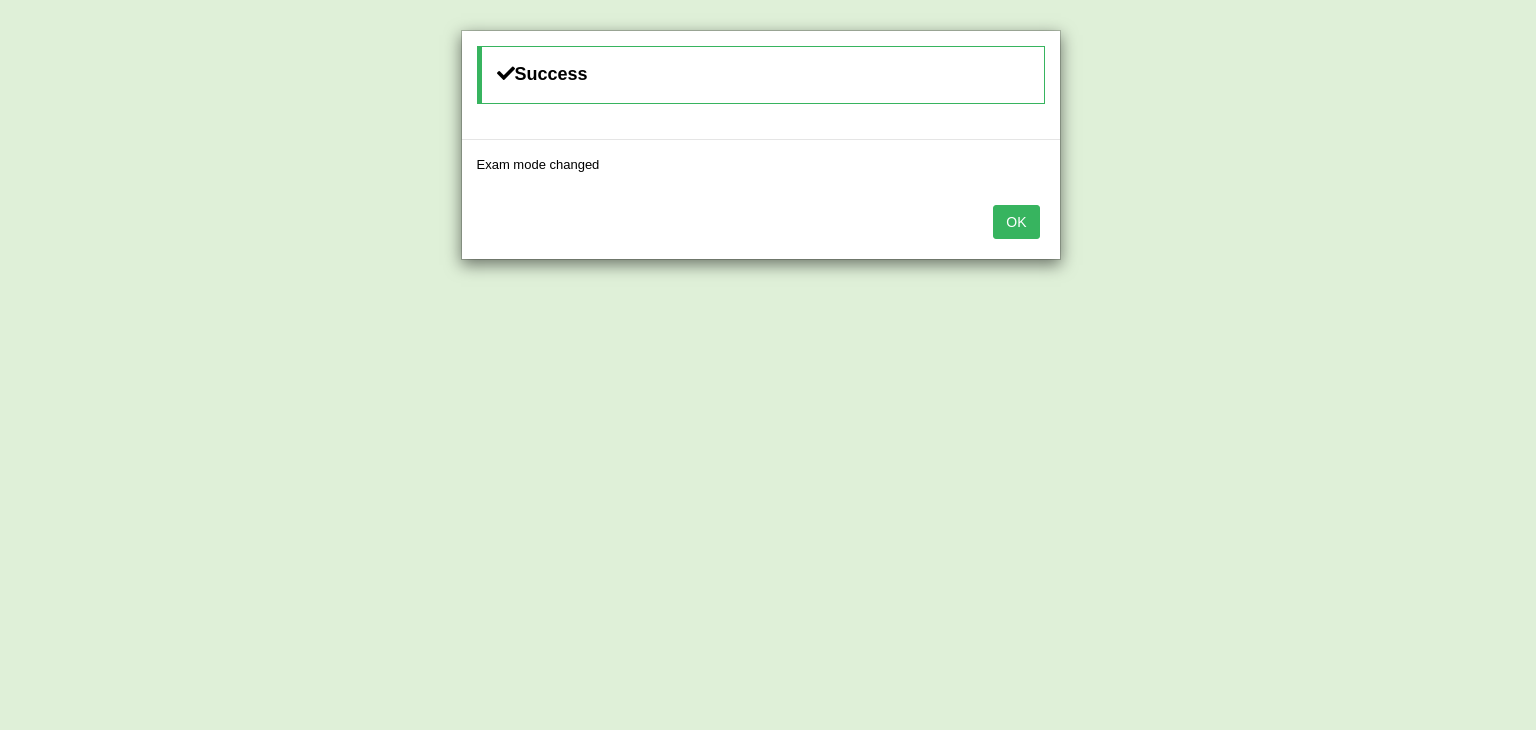 click on "OK" at bounding box center [1016, 222] 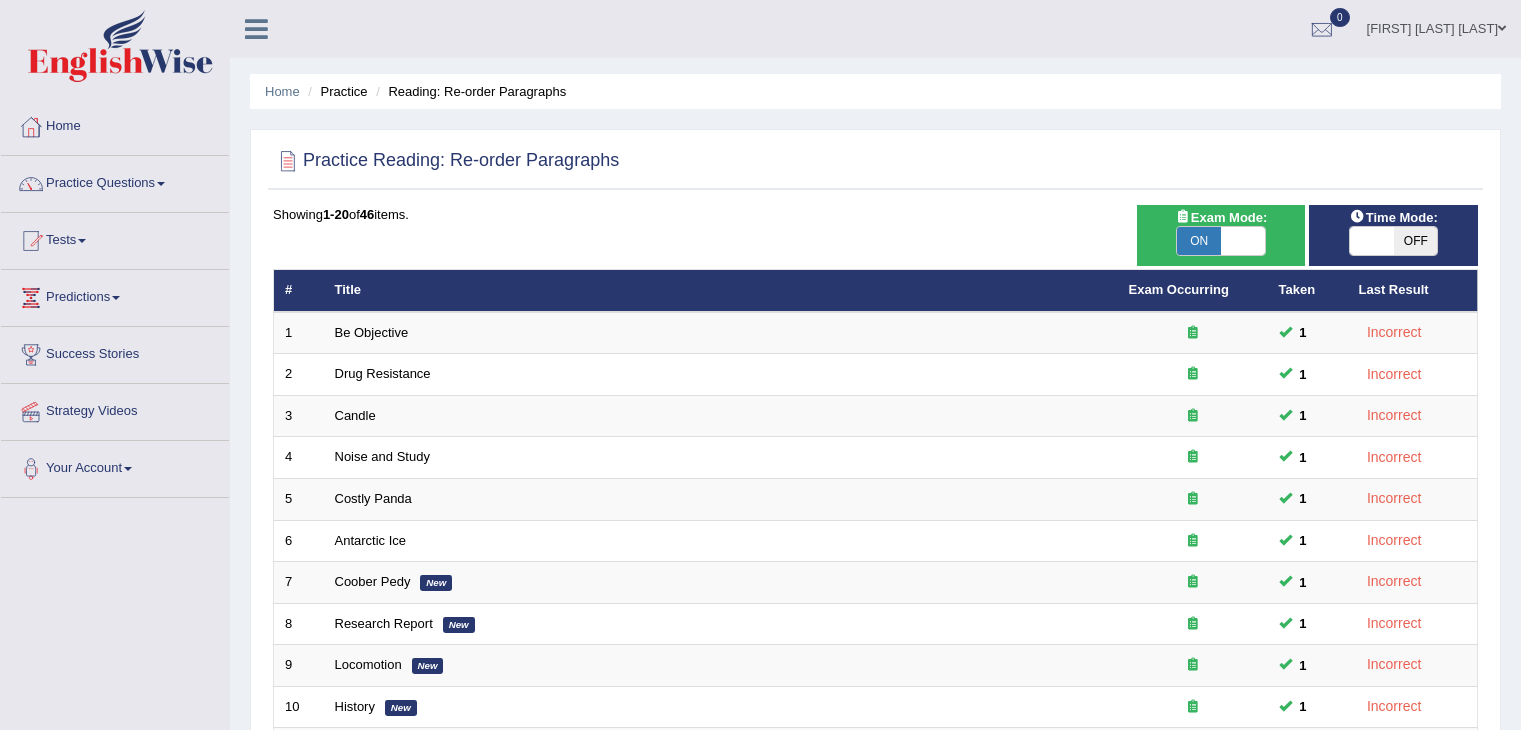 scroll, scrollTop: 0, scrollLeft: 0, axis: both 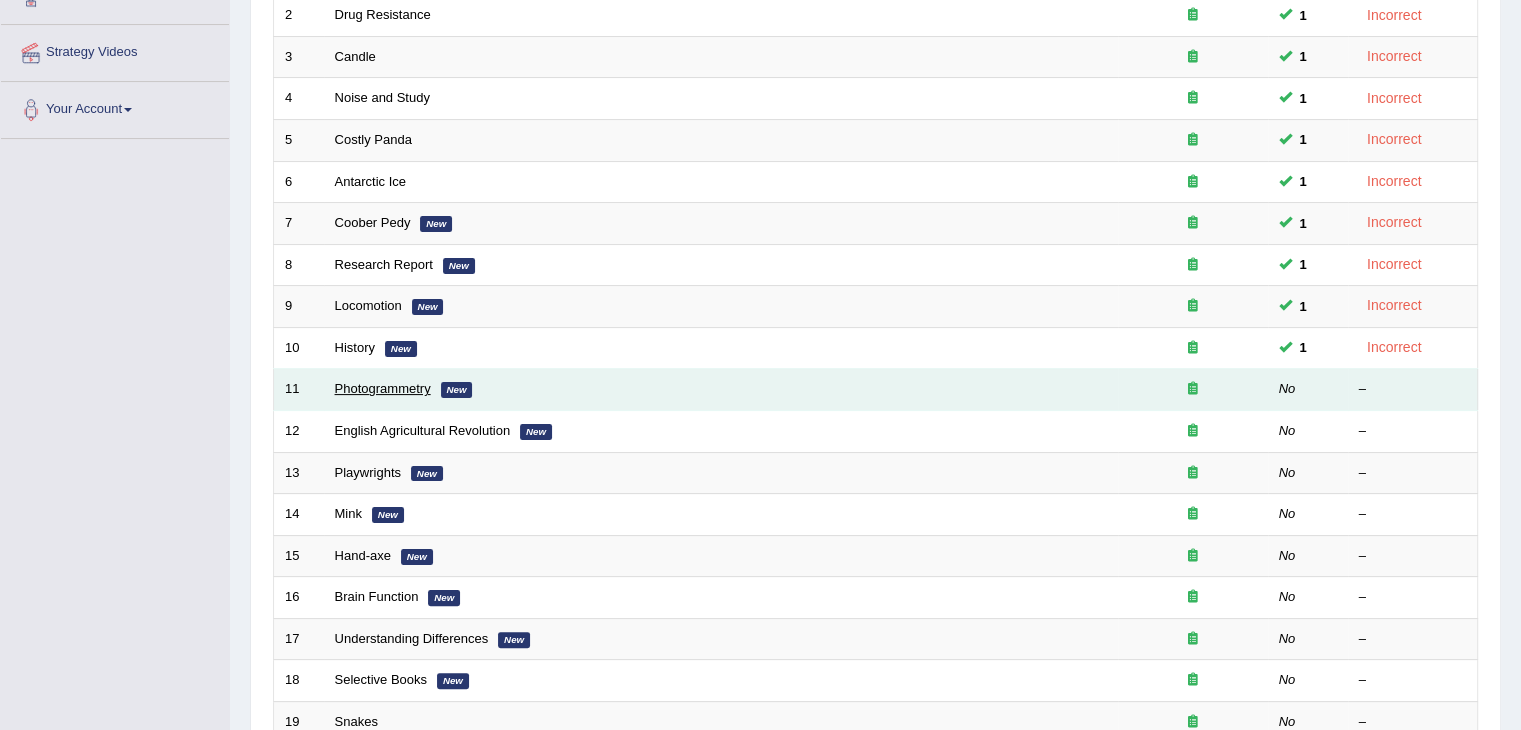 click on "Photogrammetry" at bounding box center [383, 388] 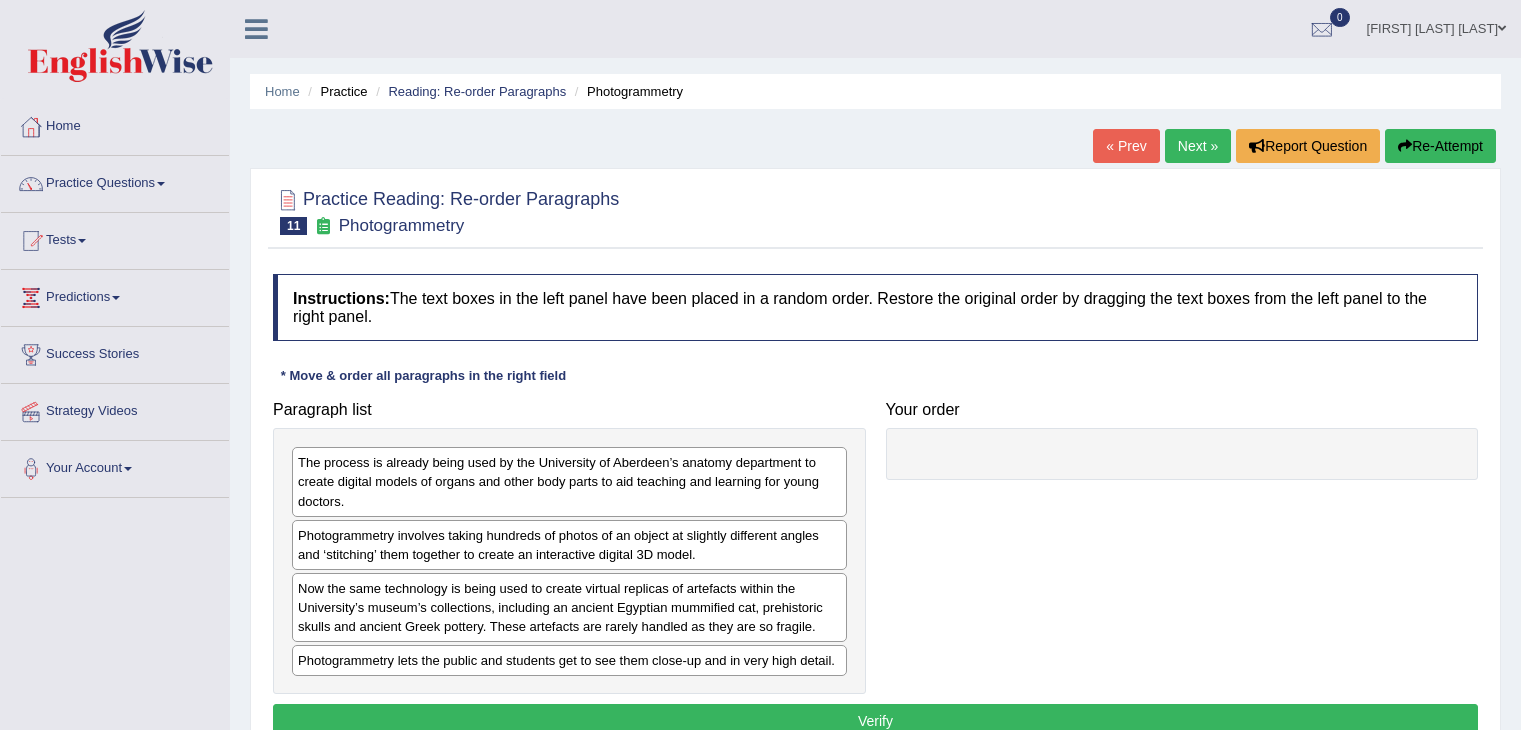 scroll, scrollTop: 0, scrollLeft: 0, axis: both 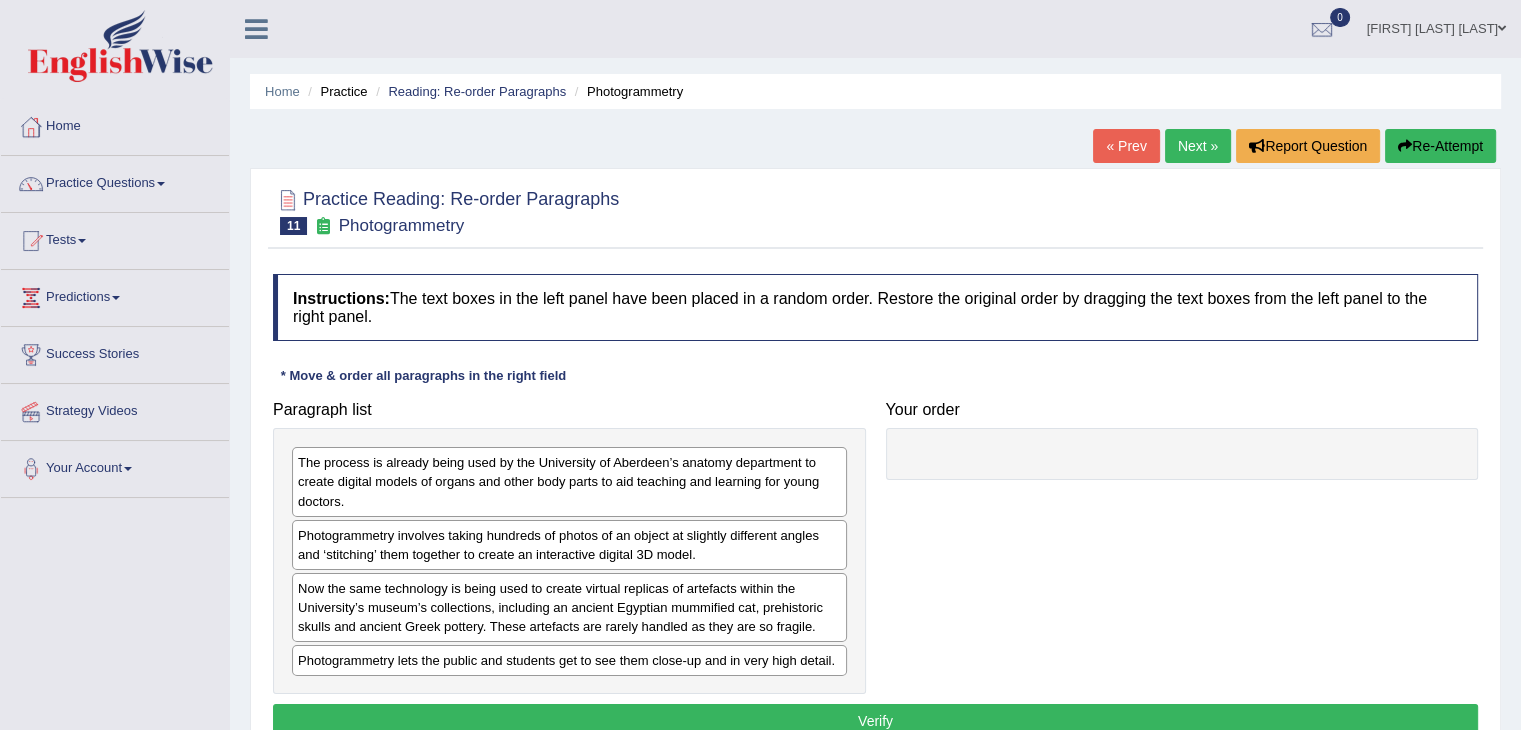click on "Now the same technology is being used to create virtual replicas of artefacts within the University’s museum’s collections, including an ancient Egyptian mummified cat, prehistoric skulls and ancient Greek pottery. These artefacts are rarely handled as they are so fragile." at bounding box center (569, 607) 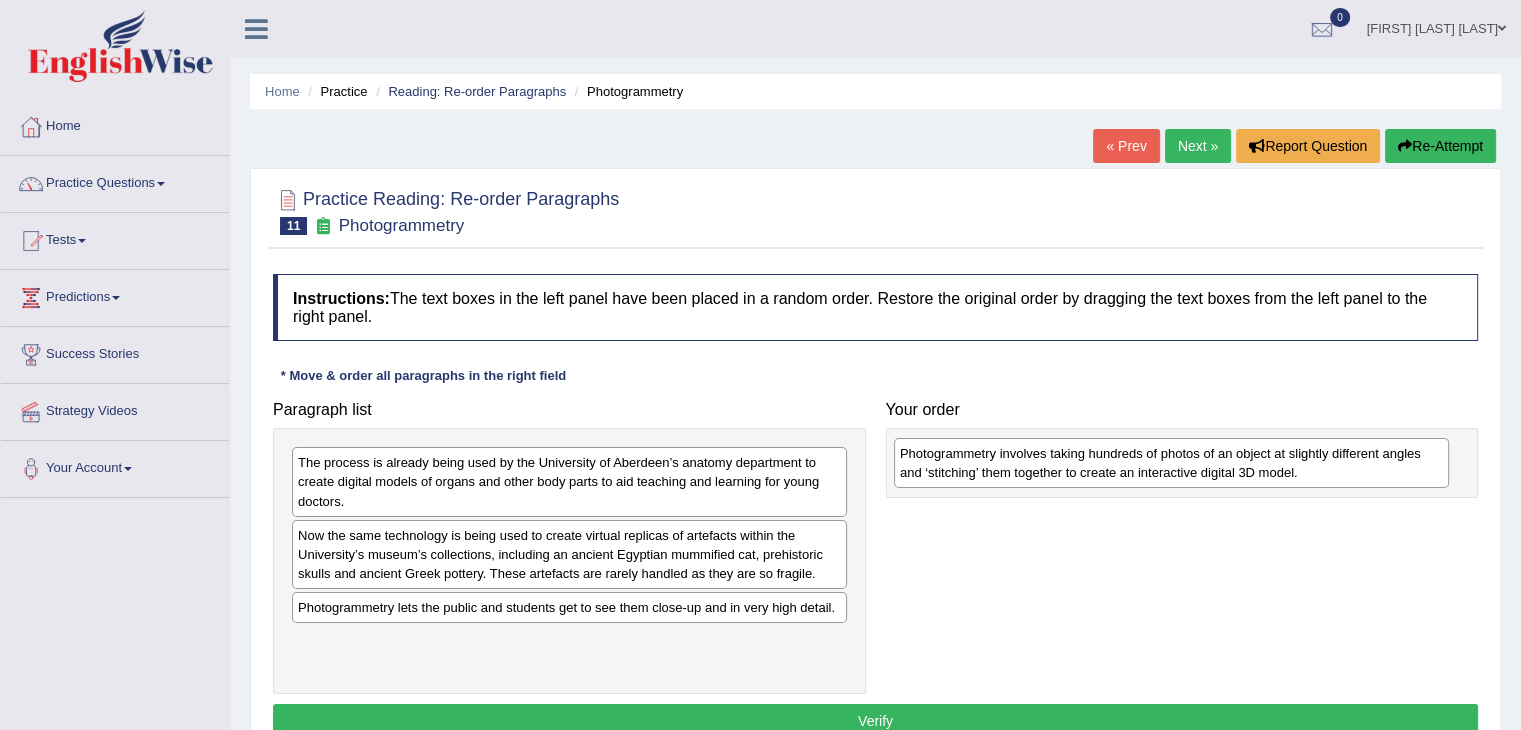 drag, startPoint x: 342, startPoint y: 542, endPoint x: 944, endPoint y: 461, distance: 607.42487 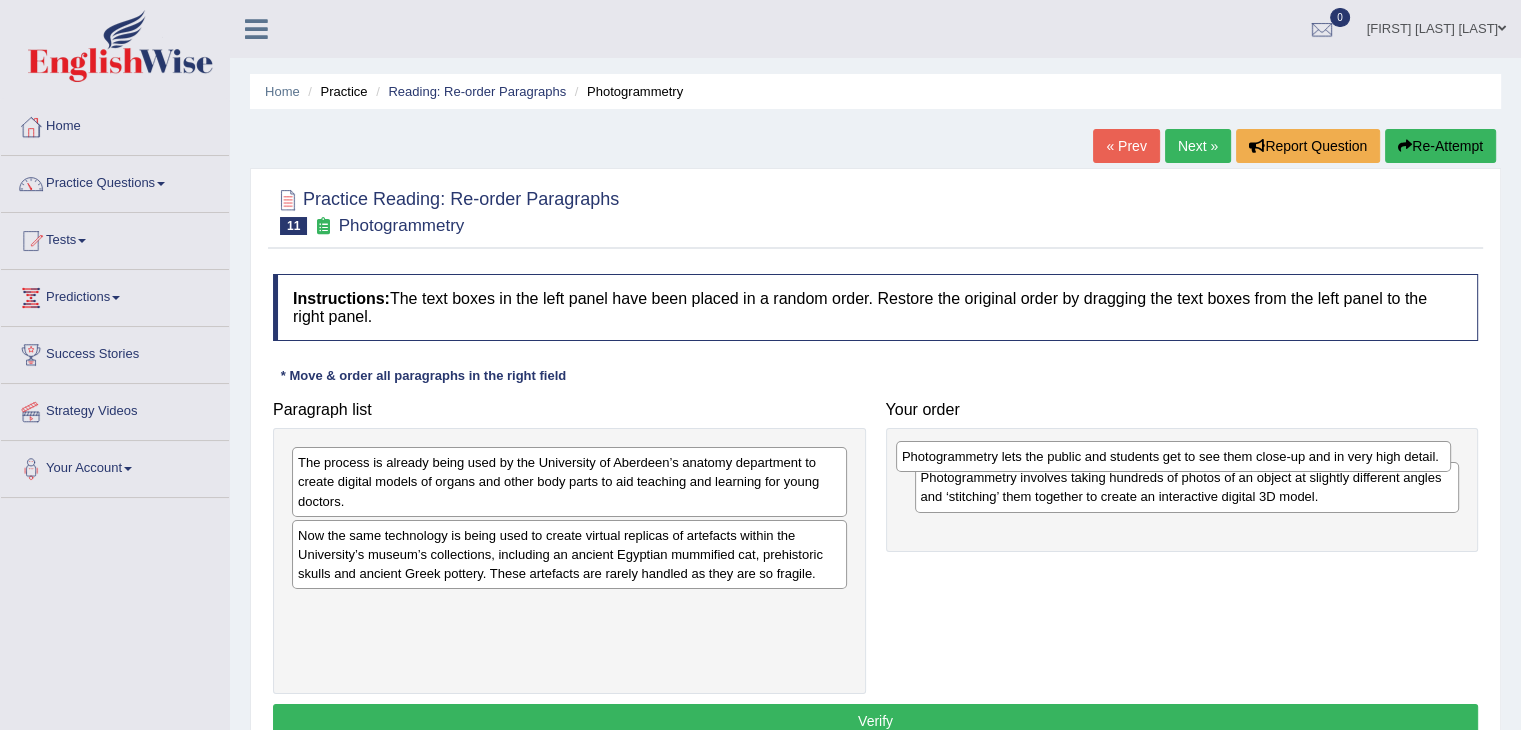 drag, startPoint x: 432, startPoint y: 604, endPoint x: 1040, endPoint y: 453, distance: 626.4703 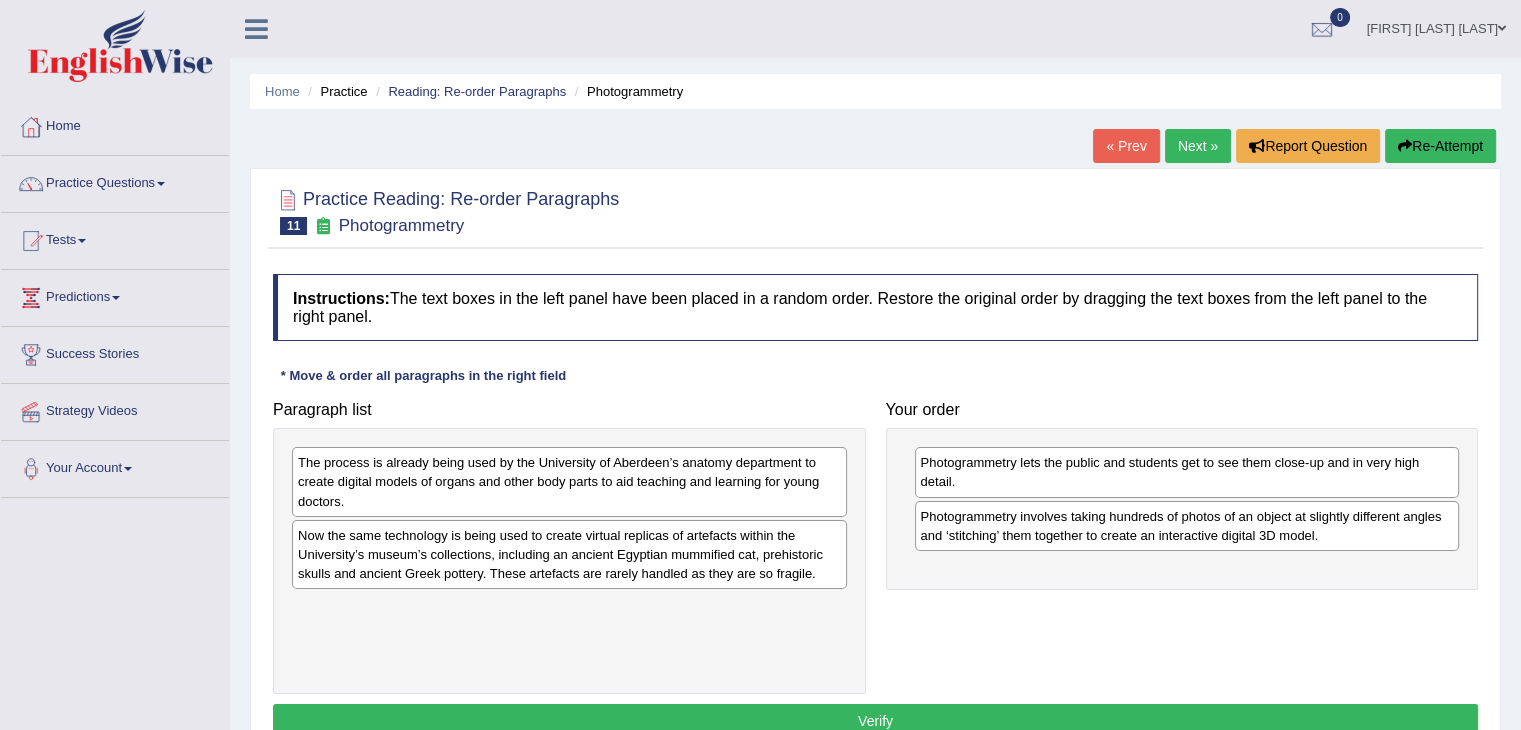 click on "The process is already being used by the University of Aberdeen’s anatomy department to create digital models of organs and other body parts to aid teaching and learning for young doctors." at bounding box center [569, 481] 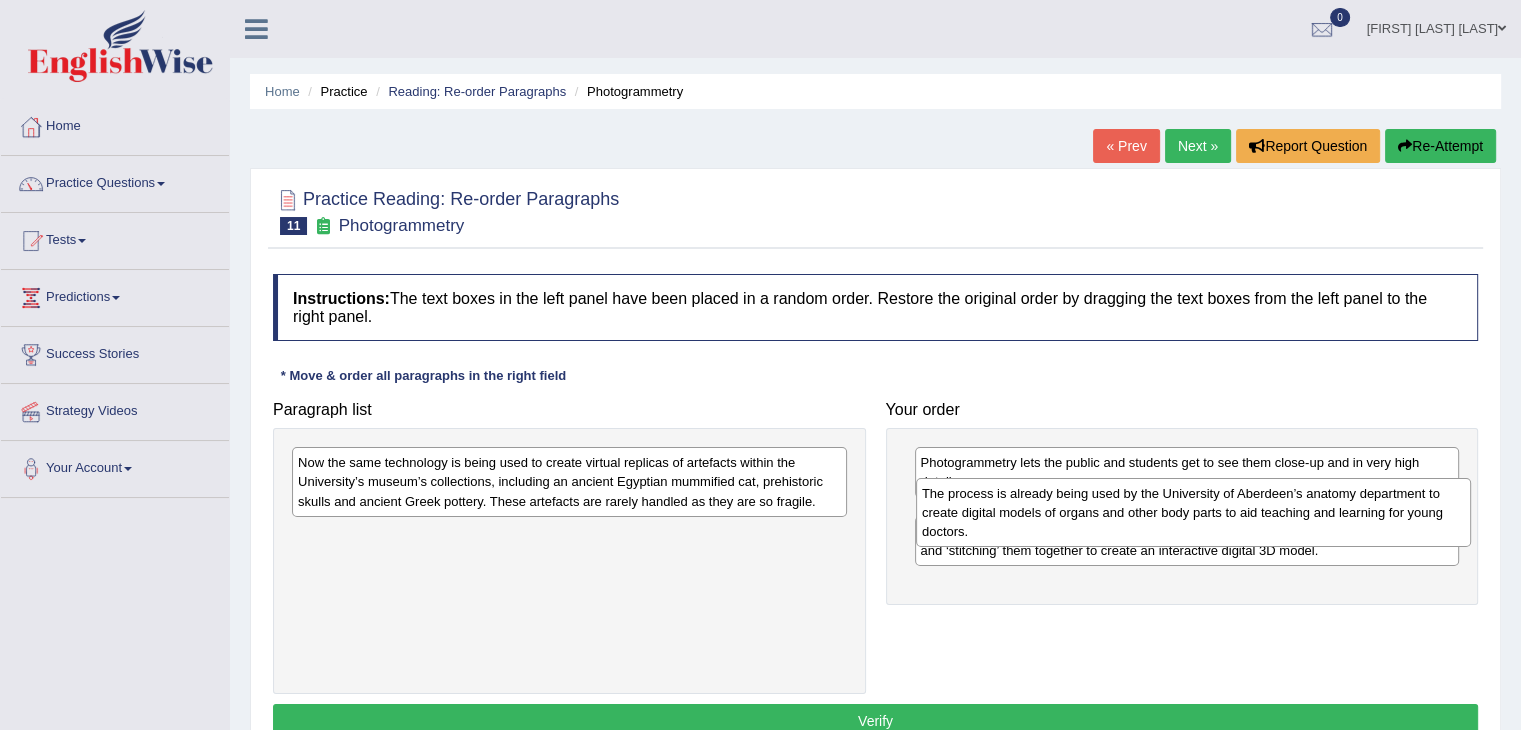 drag, startPoint x: 468, startPoint y: 489, endPoint x: 1092, endPoint y: 520, distance: 624.76953 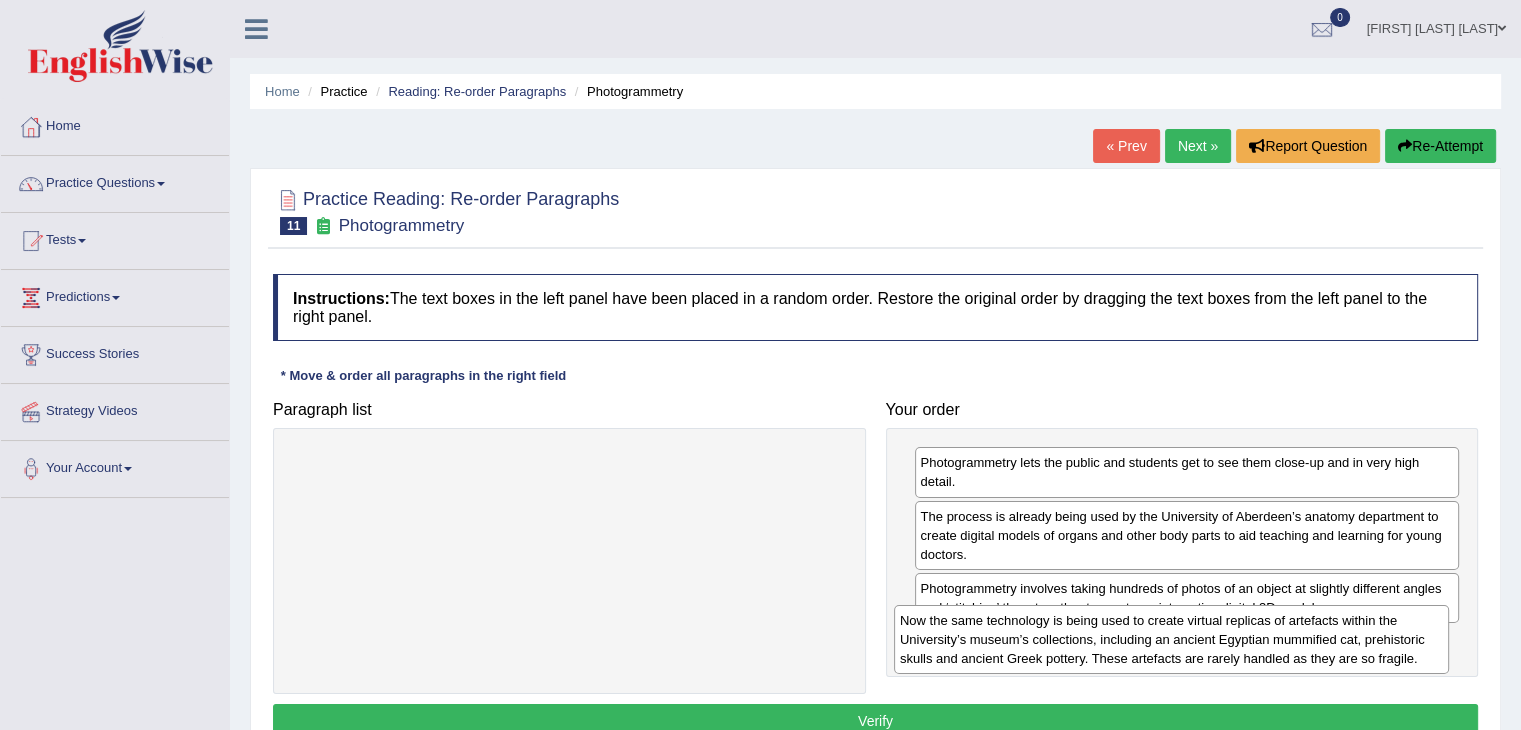 drag, startPoint x: 476, startPoint y: 487, endPoint x: 1079, endPoint y: 645, distance: 623.35626 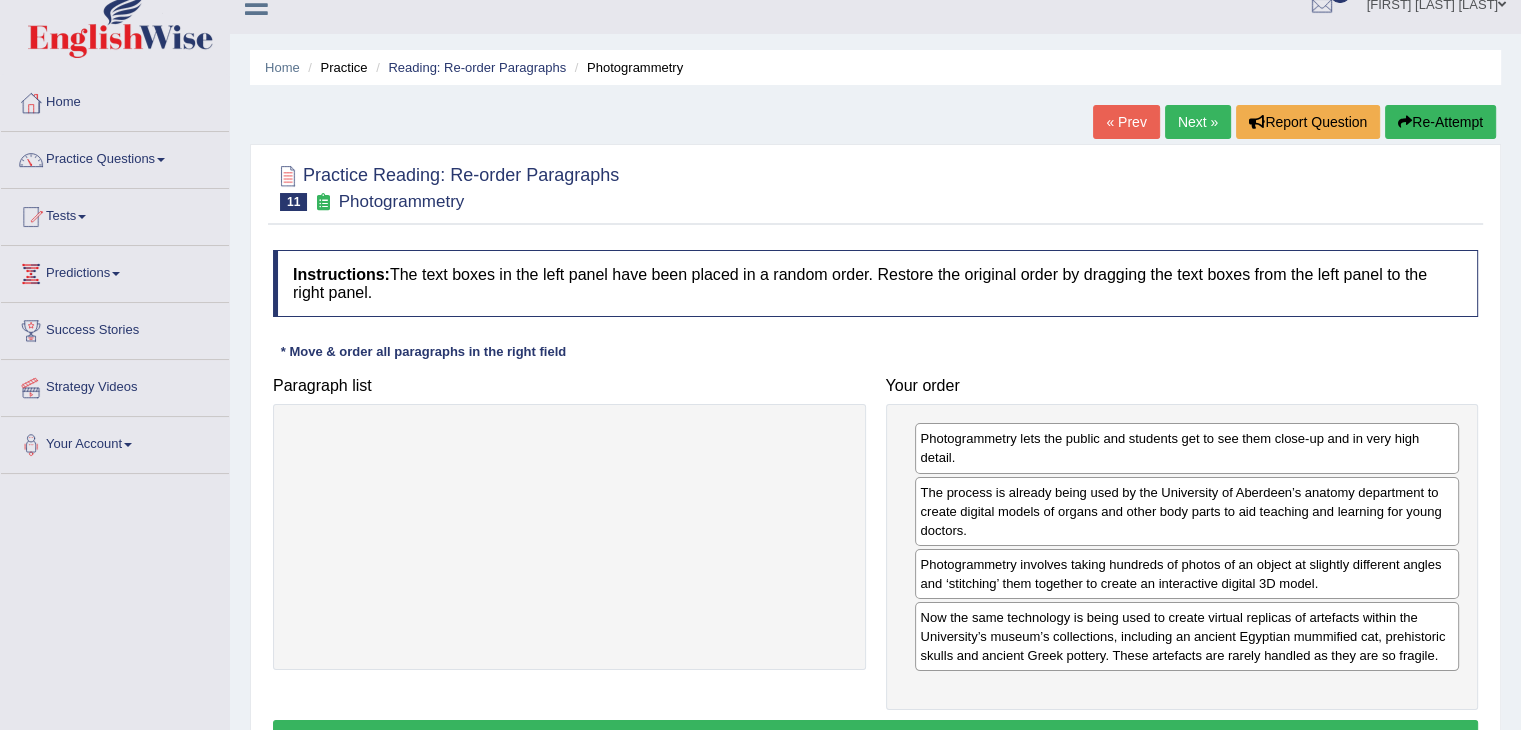 scroll, scrollTop: 60, scrollLeft: 0, axis: vertical 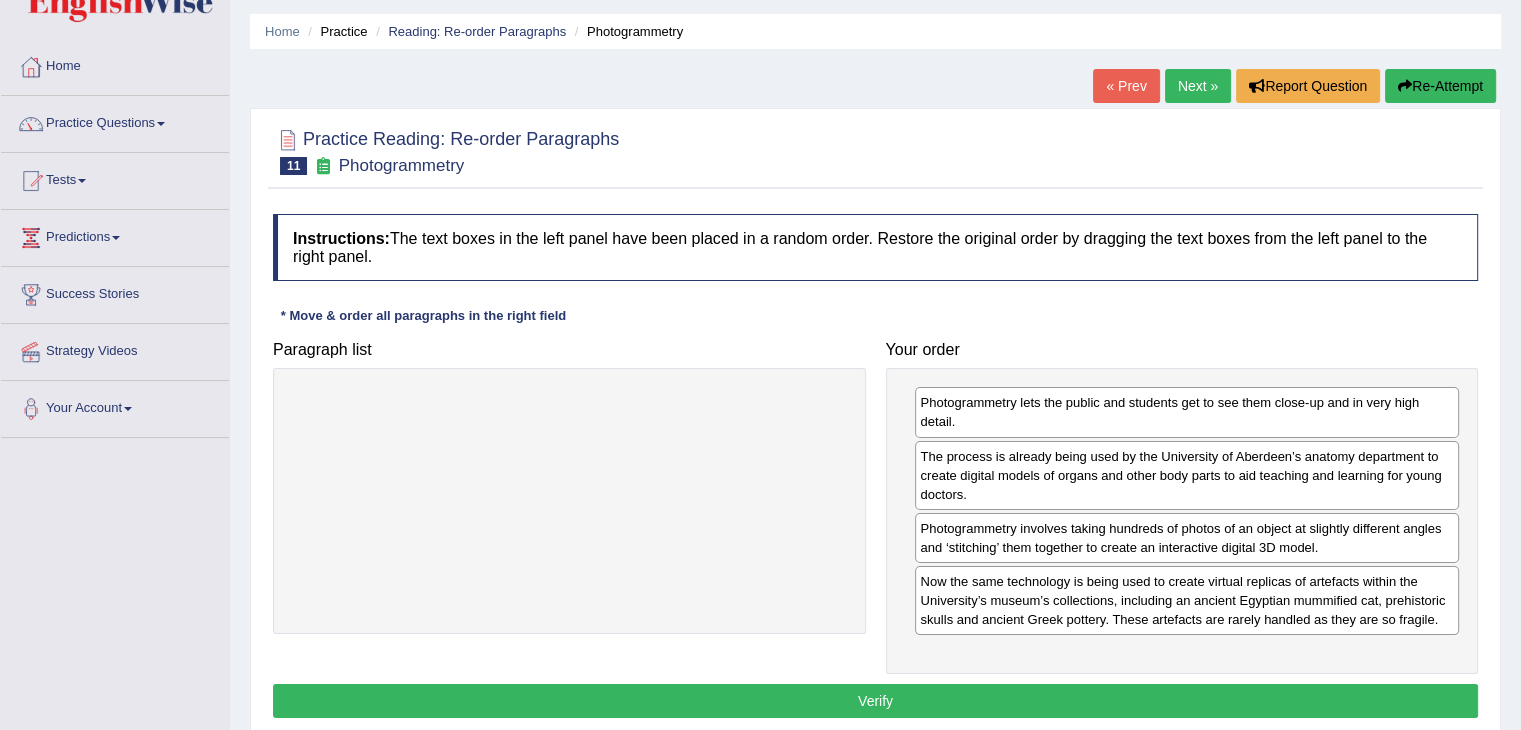 click on "Verify" at bounding box center (875, 701) 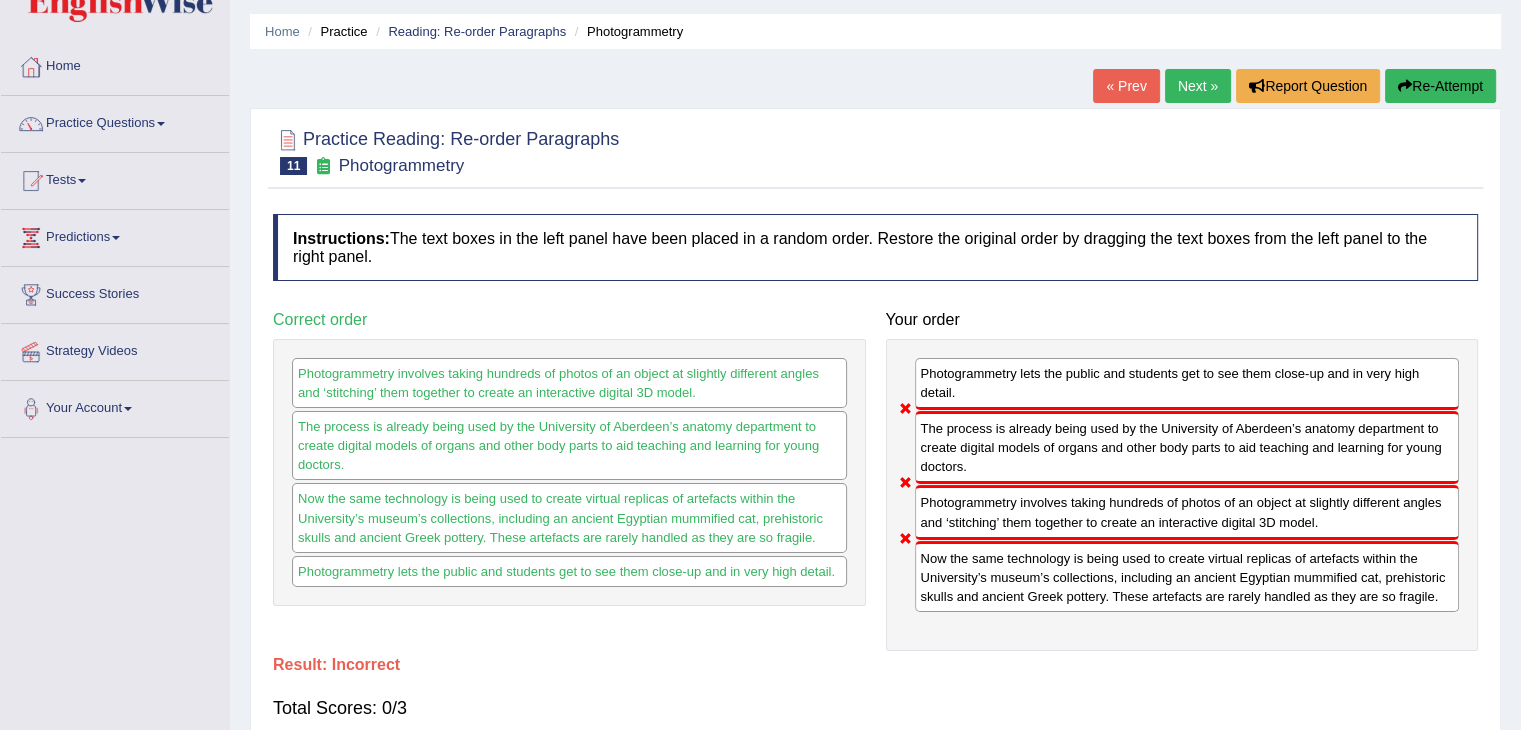 drag, startPoint x: 1440, startPoint y: 87, endPoint x: 1400, endPoint y: 129, distance: 58 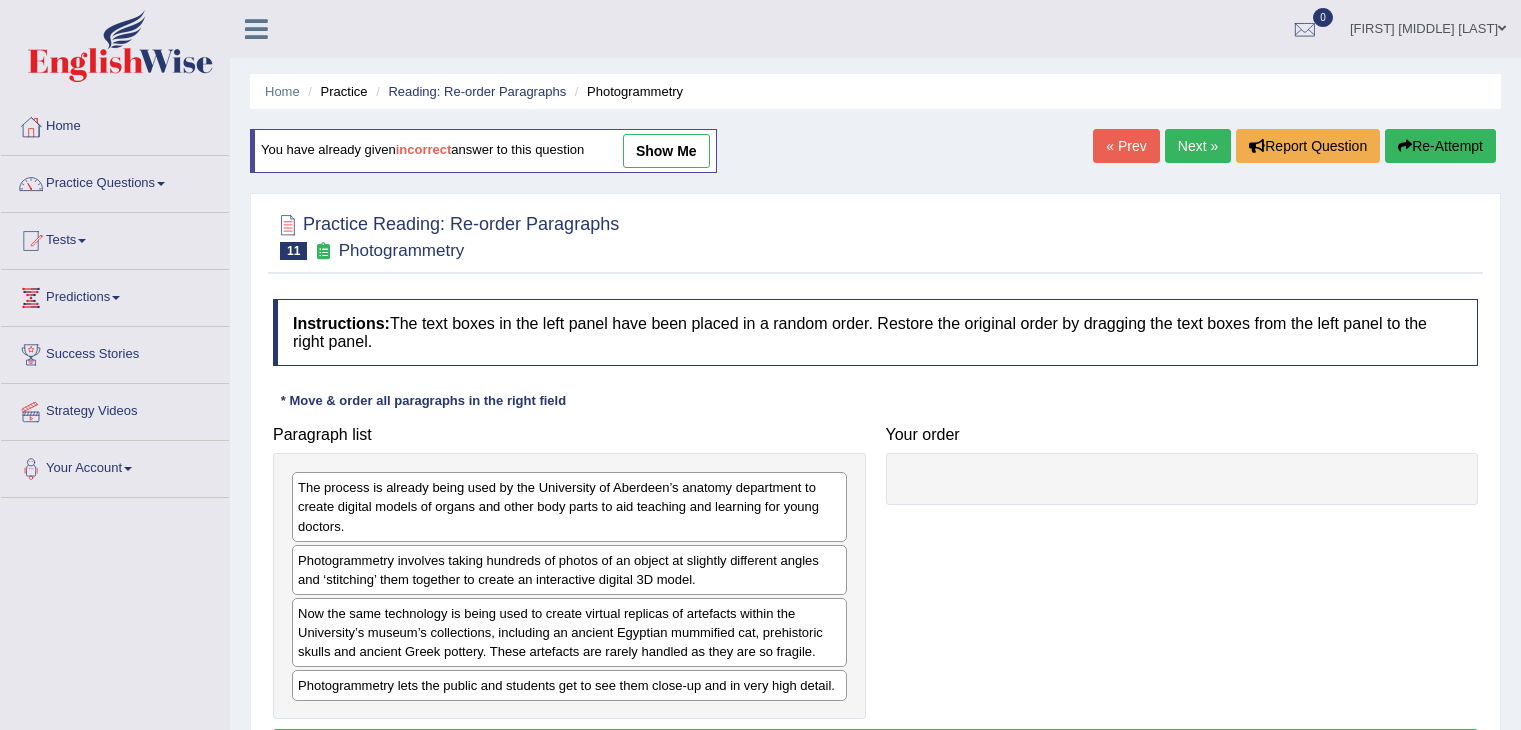 scroll, scrollTop: 60, scrollLeft: 0, axis: vertical 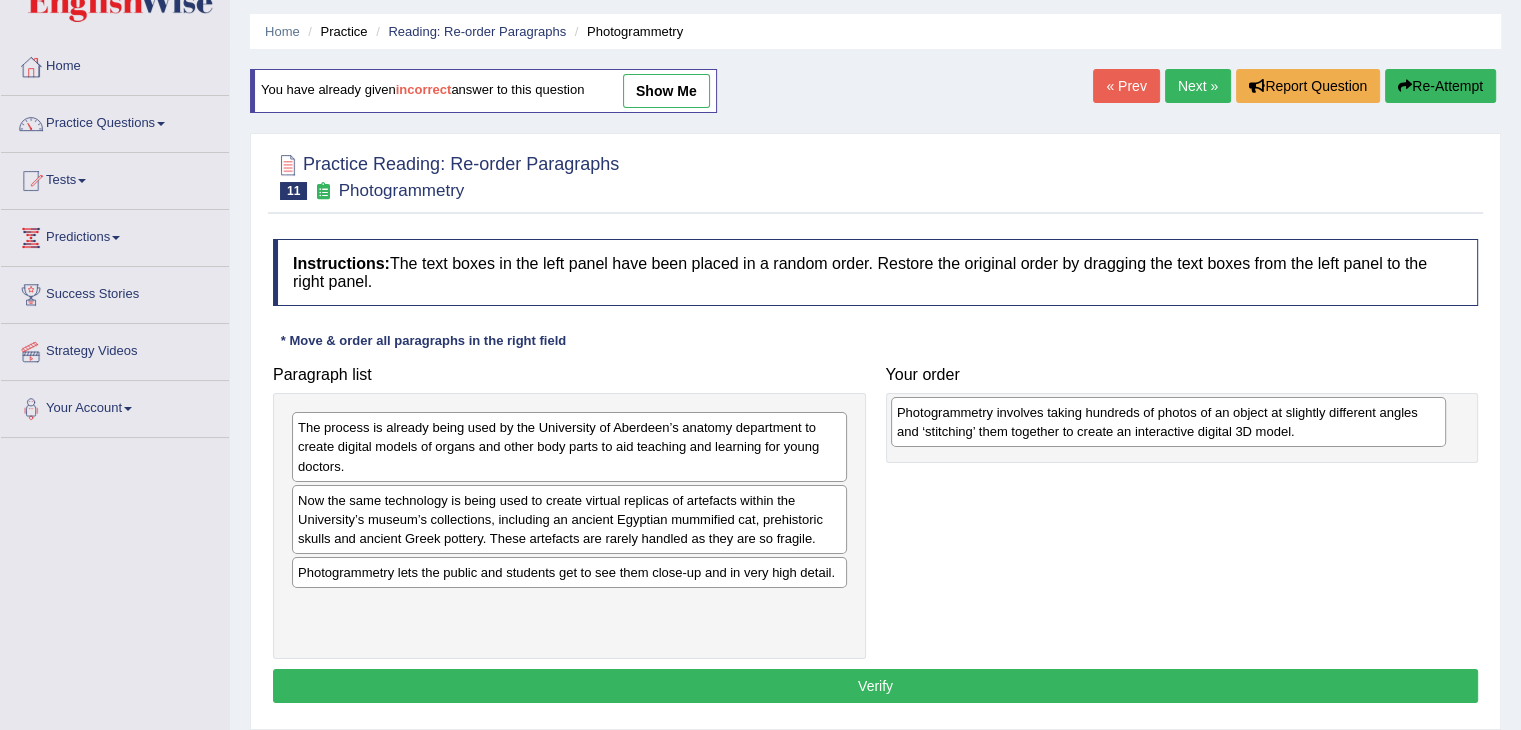 drag, startPoint x: 388, startPoint y: 505, endPoint x: 988, endPoint y: 417, distance: 606.419 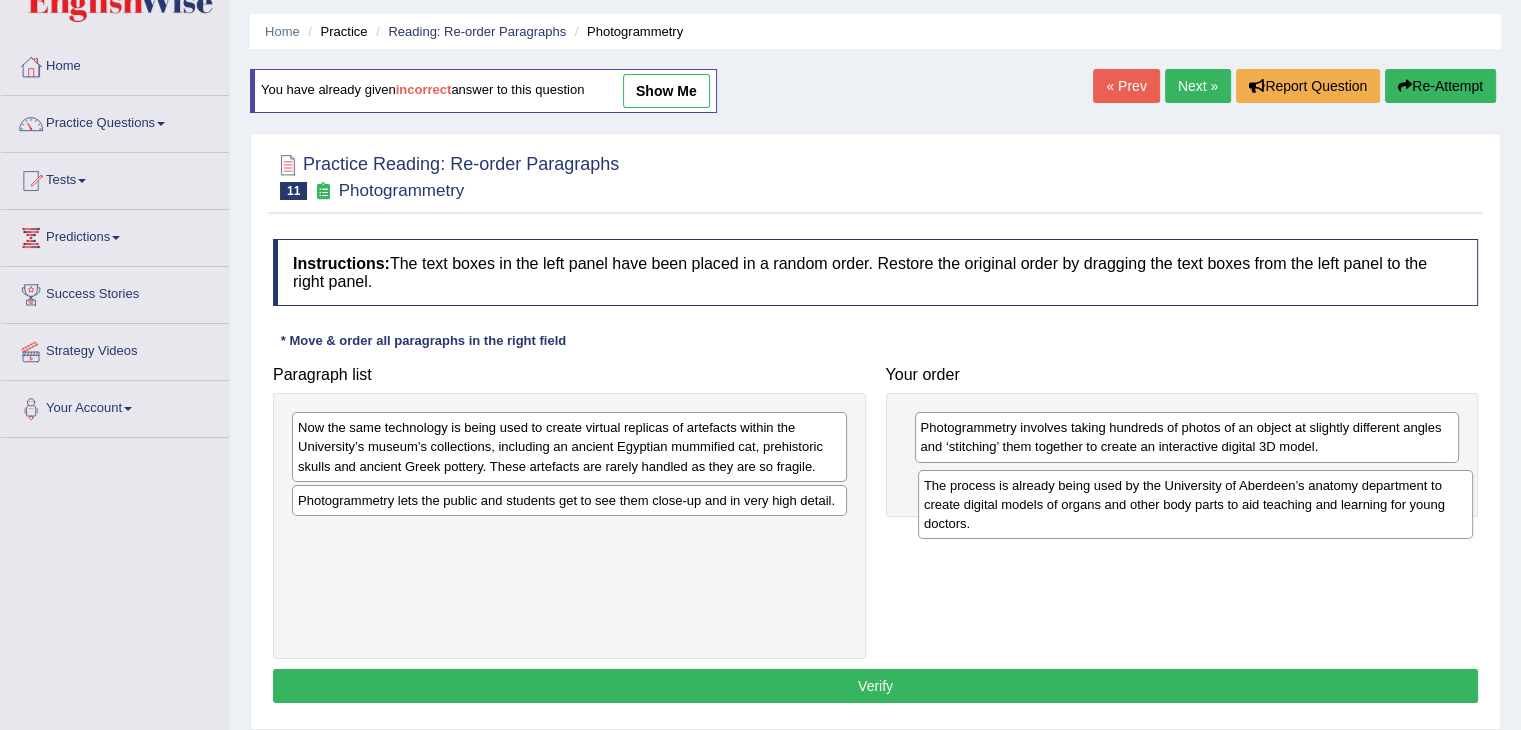 drag, startPoint x: 413, startPoint y: 441, endPoint x: 1039, endPoint y: 497, distance: 628.4998 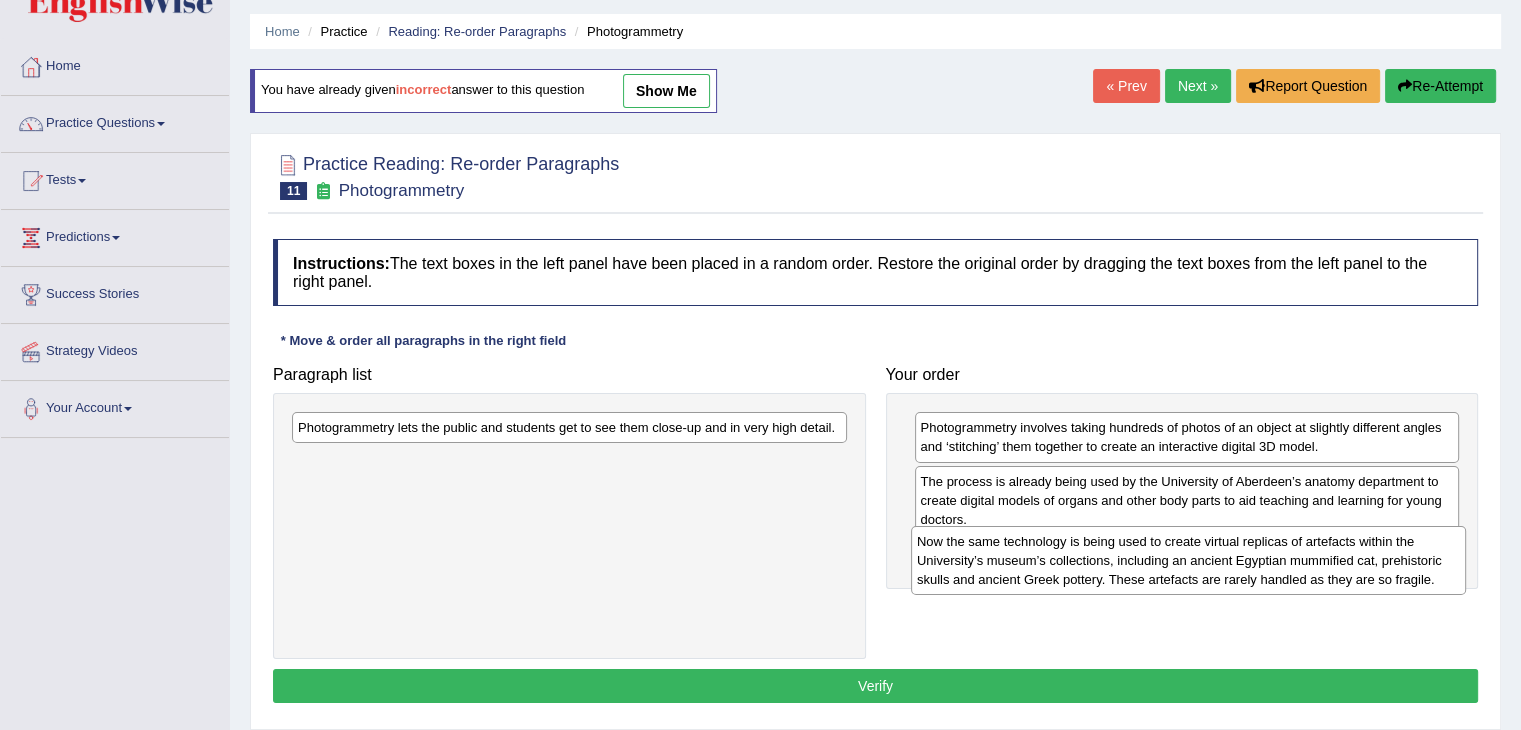 drag, startPoint x: 413, startPoint y: 438, endPoint x: 1032, endPoint y: 552, distance: 629.41003 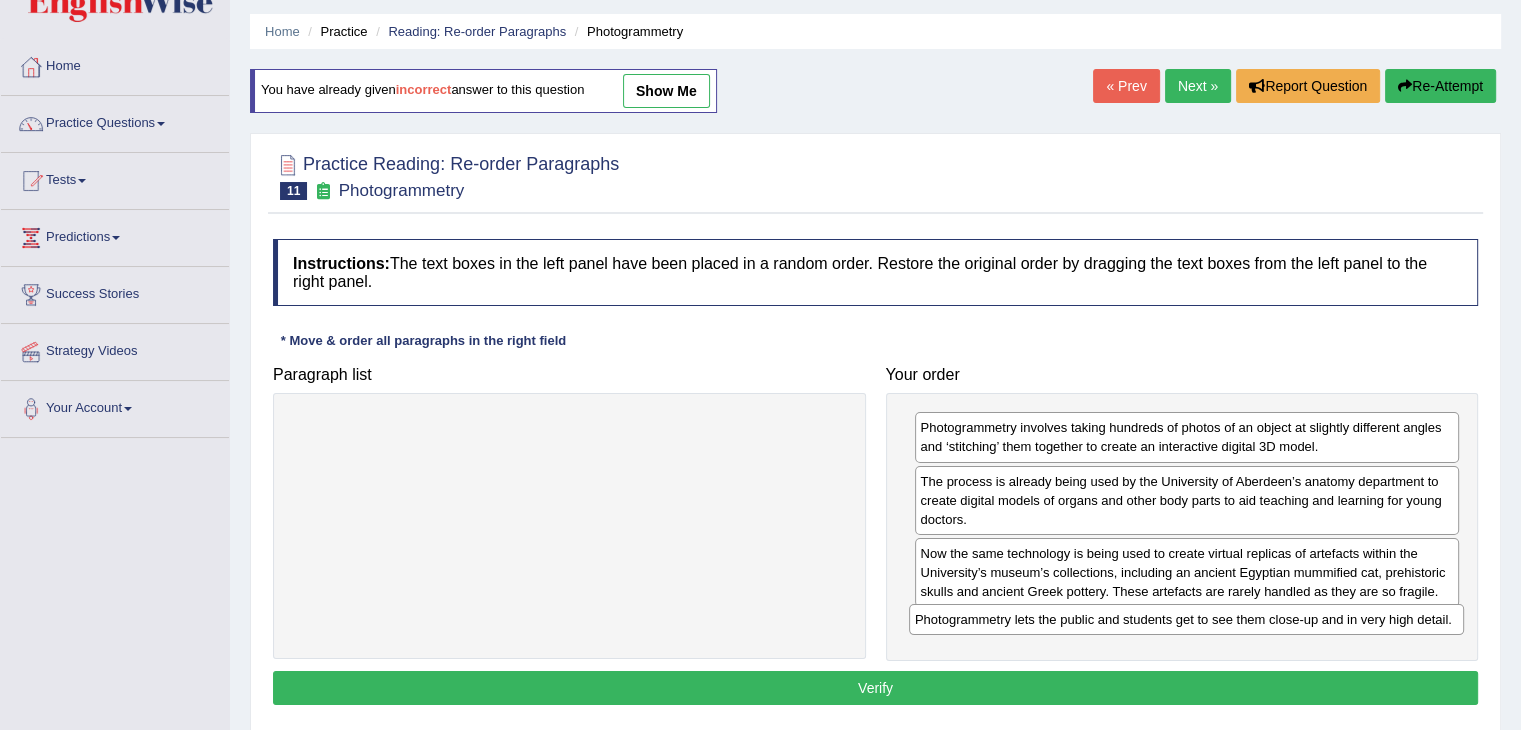 drag, startPoint x: 644, startPoint y: 425, endPoint x: 1261, endPoint y: 617, distance: 646.1834 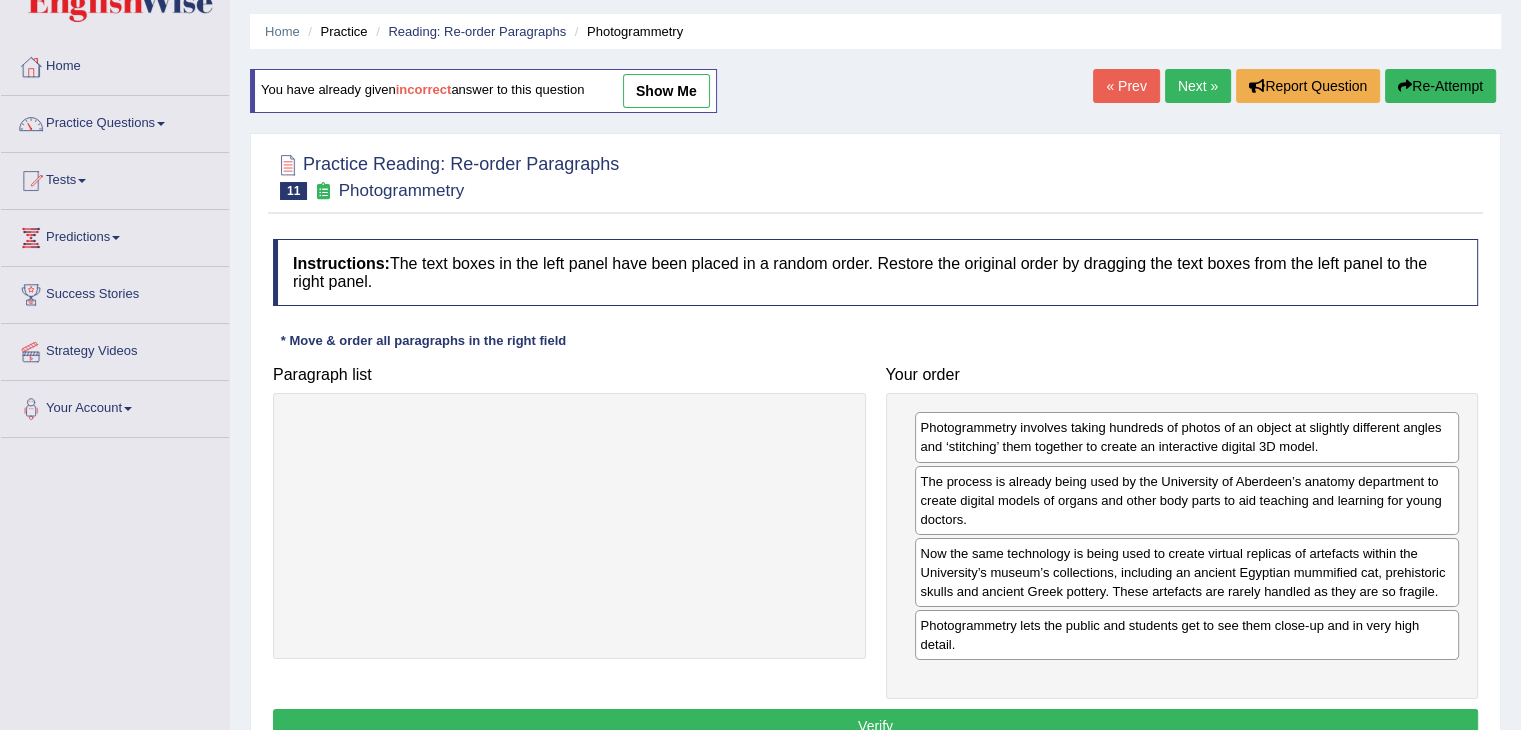 click on "Verify" at bounding box center [875, 726] 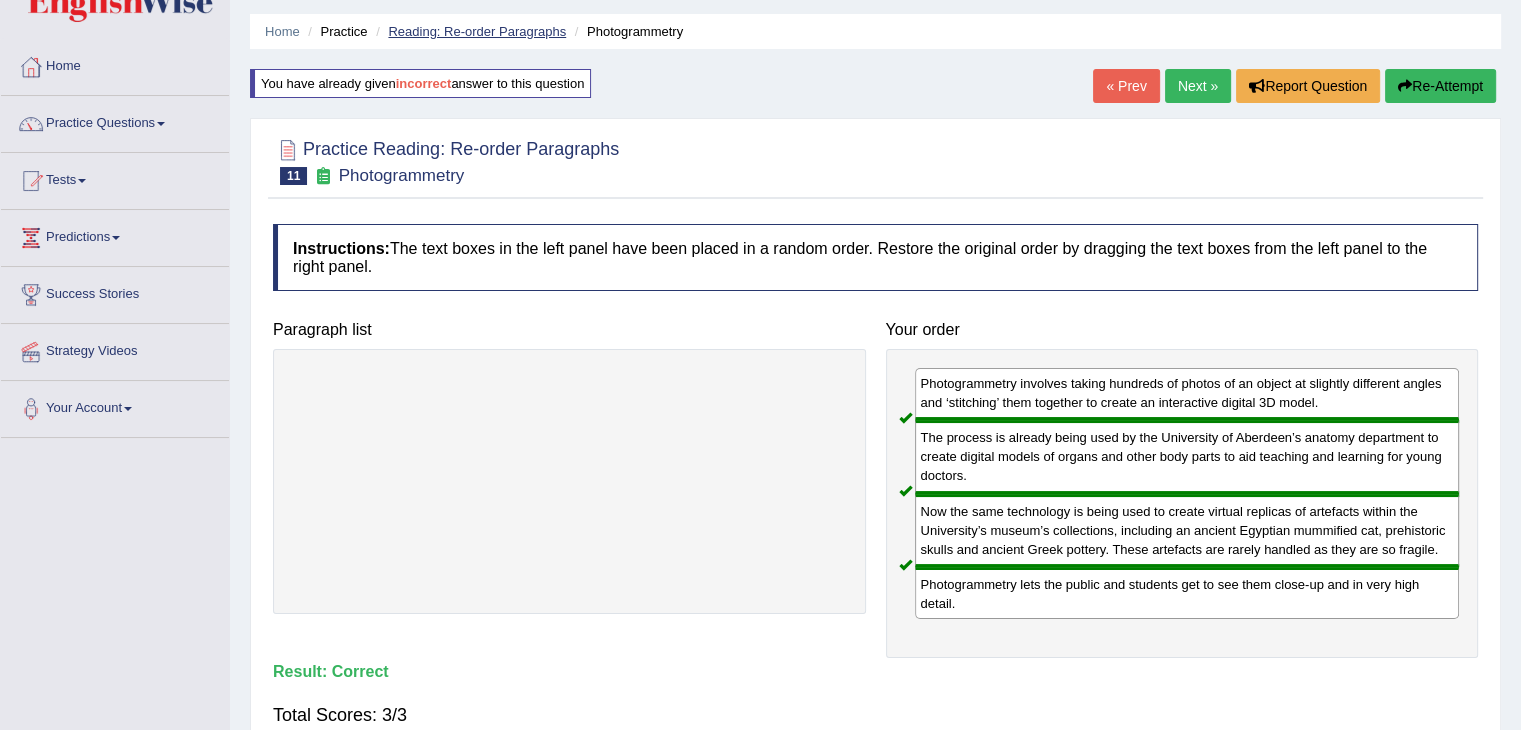 click on "Reading: Re-order Paragraphs" at bounding box center (477, 31) 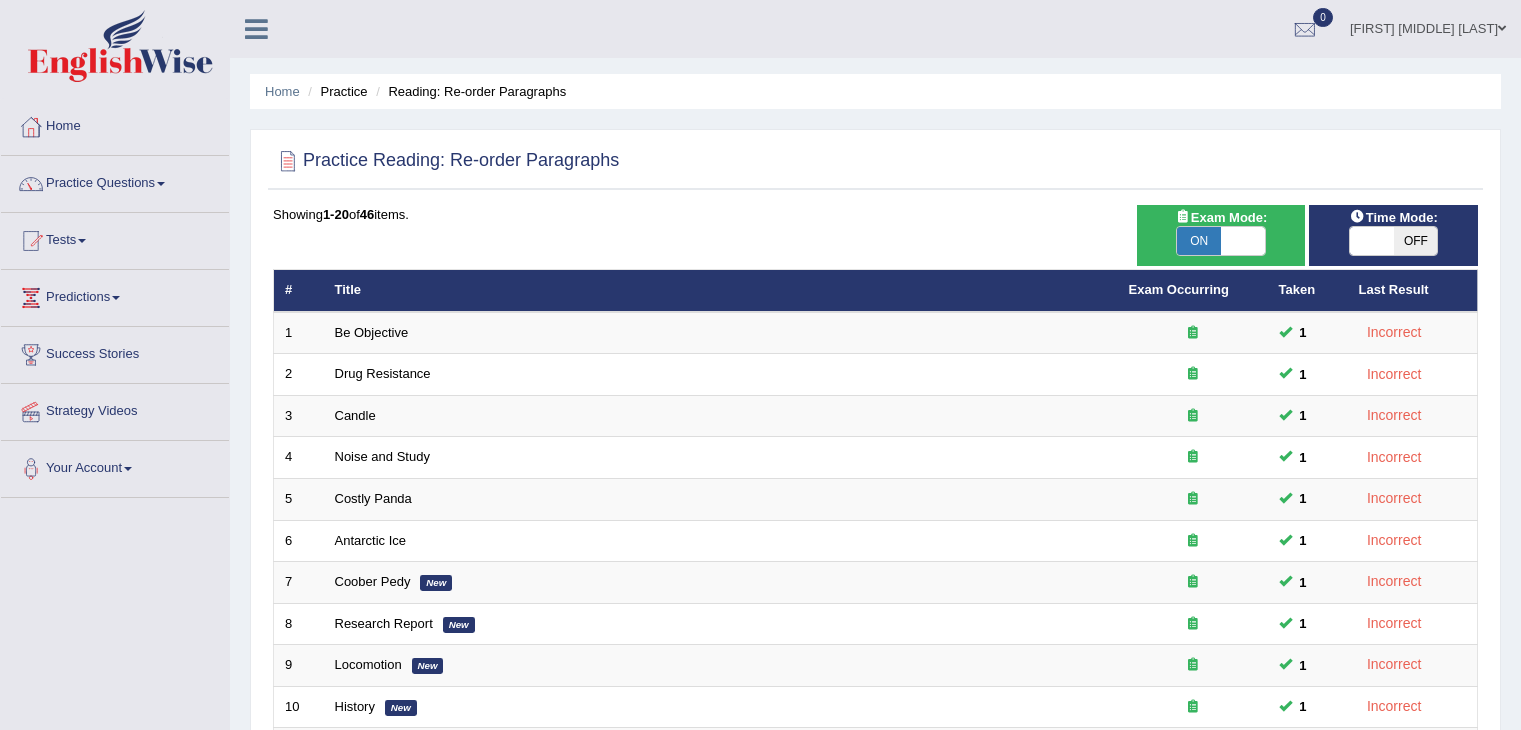 scroll, scrollTop: 0, scrollLeft: 0, axis: both 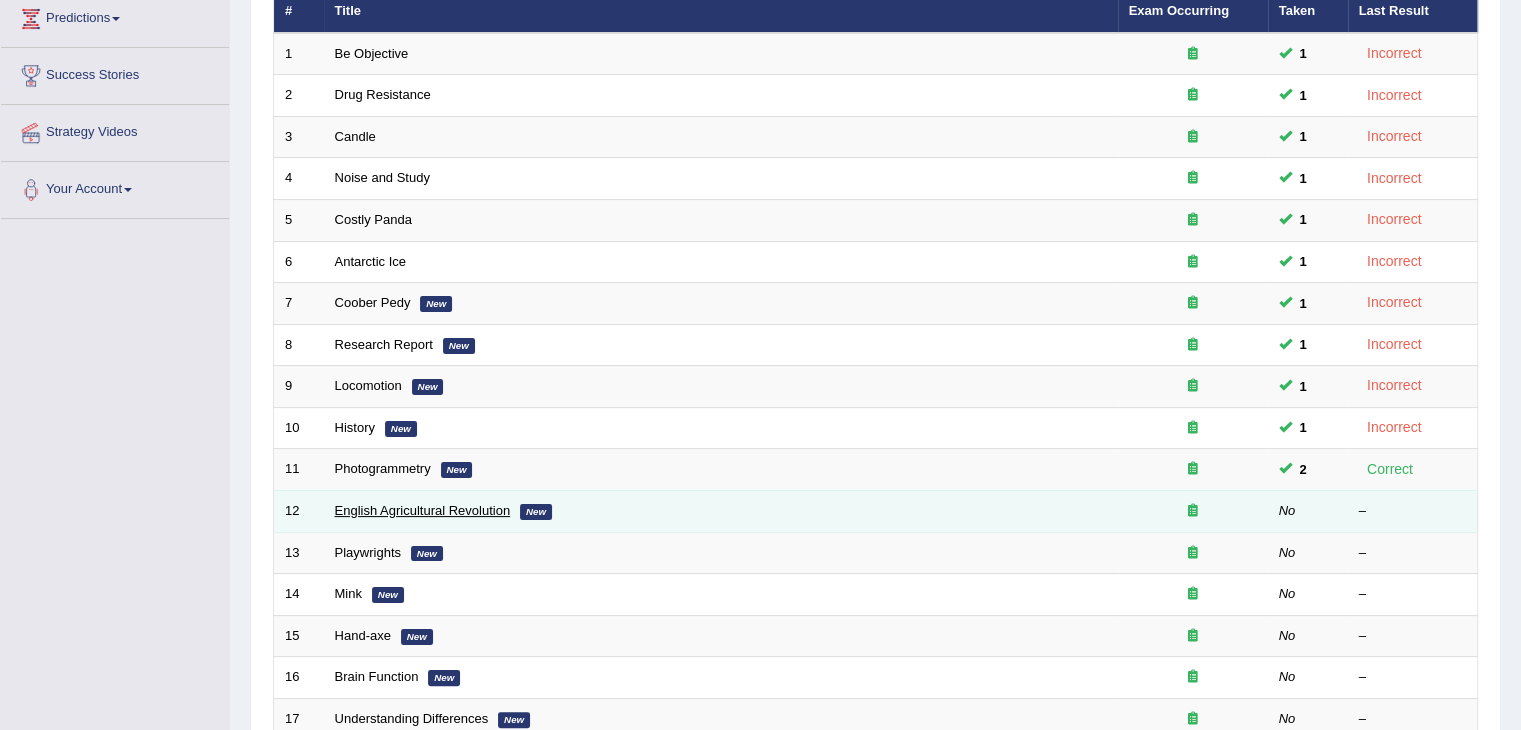click on "English Agricultural Revolution" at bounding box center [423, 510] 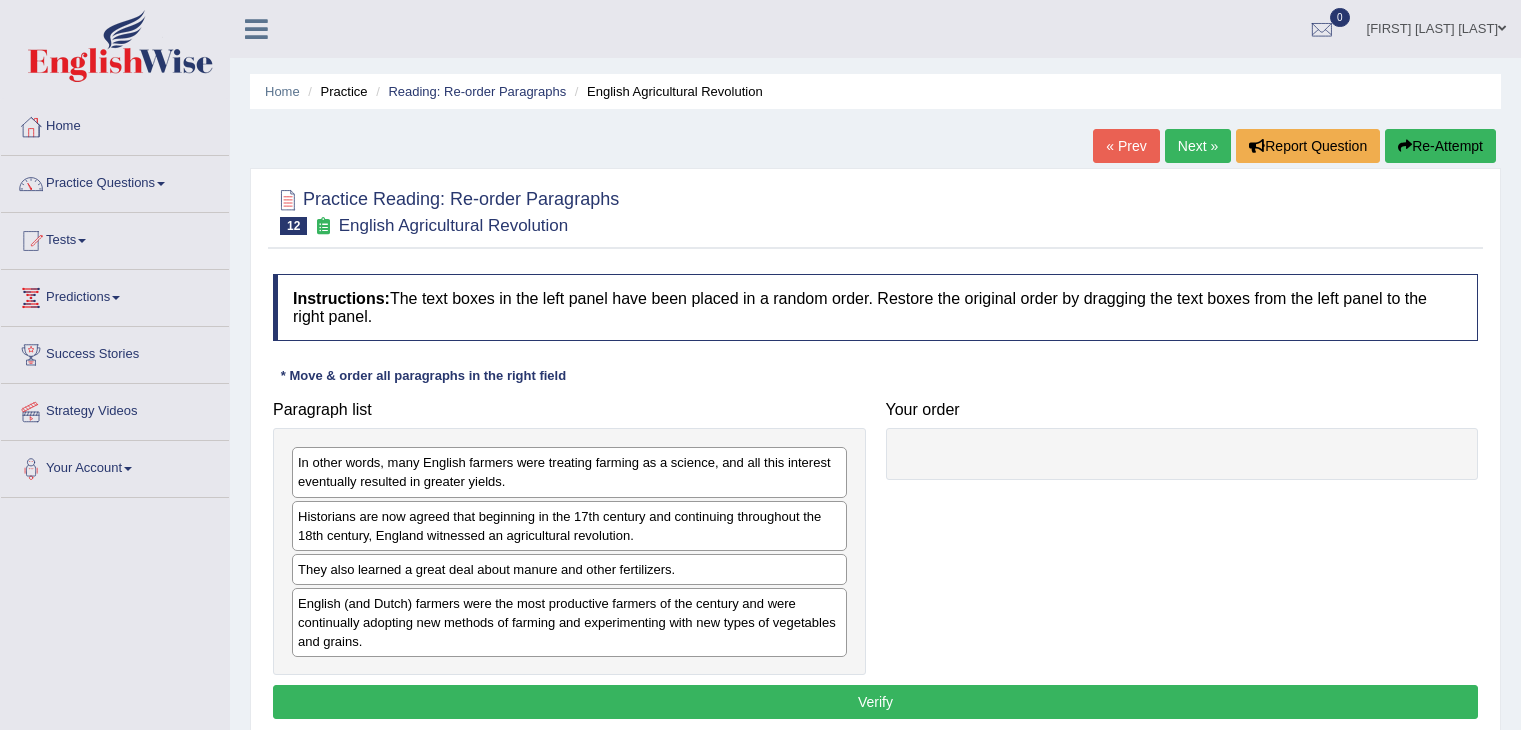 scroll, scrollTop: 0, scrollLeft: 0, axis: both 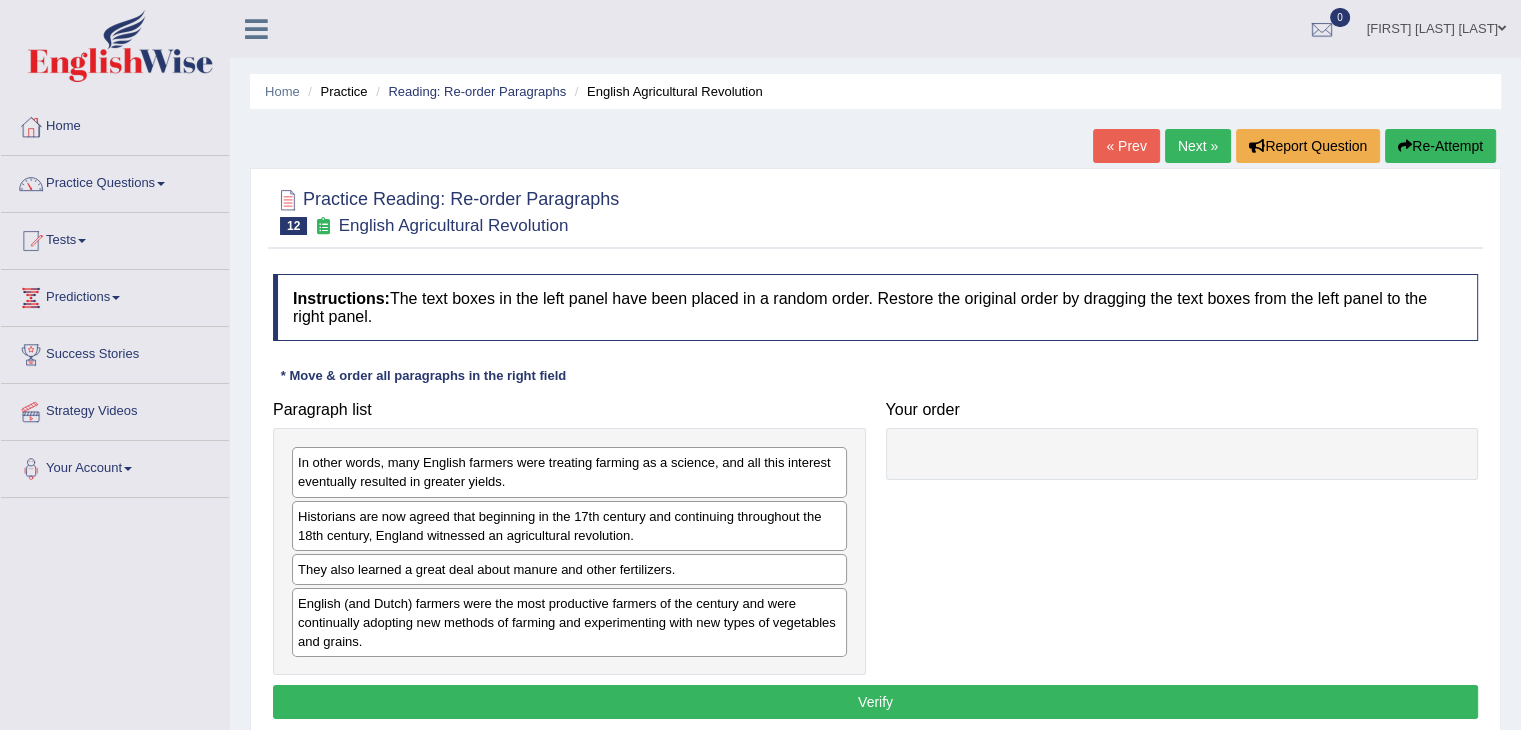 click on "Paragraph list
In other words, many English farmers were treating farming as a science, and all this interest eventually resulted in greater yields. Historians are now agreed that beginning in the 17th century and continuing throughout the 18th century, England witnessed an agricultural revolution. They also learned a great deal about manure and other fertilizers. English (and Dutch) farmers were the most productive farmers of the century and were continually adopting new methods of farming and experimenting with new types of vegetables and grains." at bounding box center [569, 533] 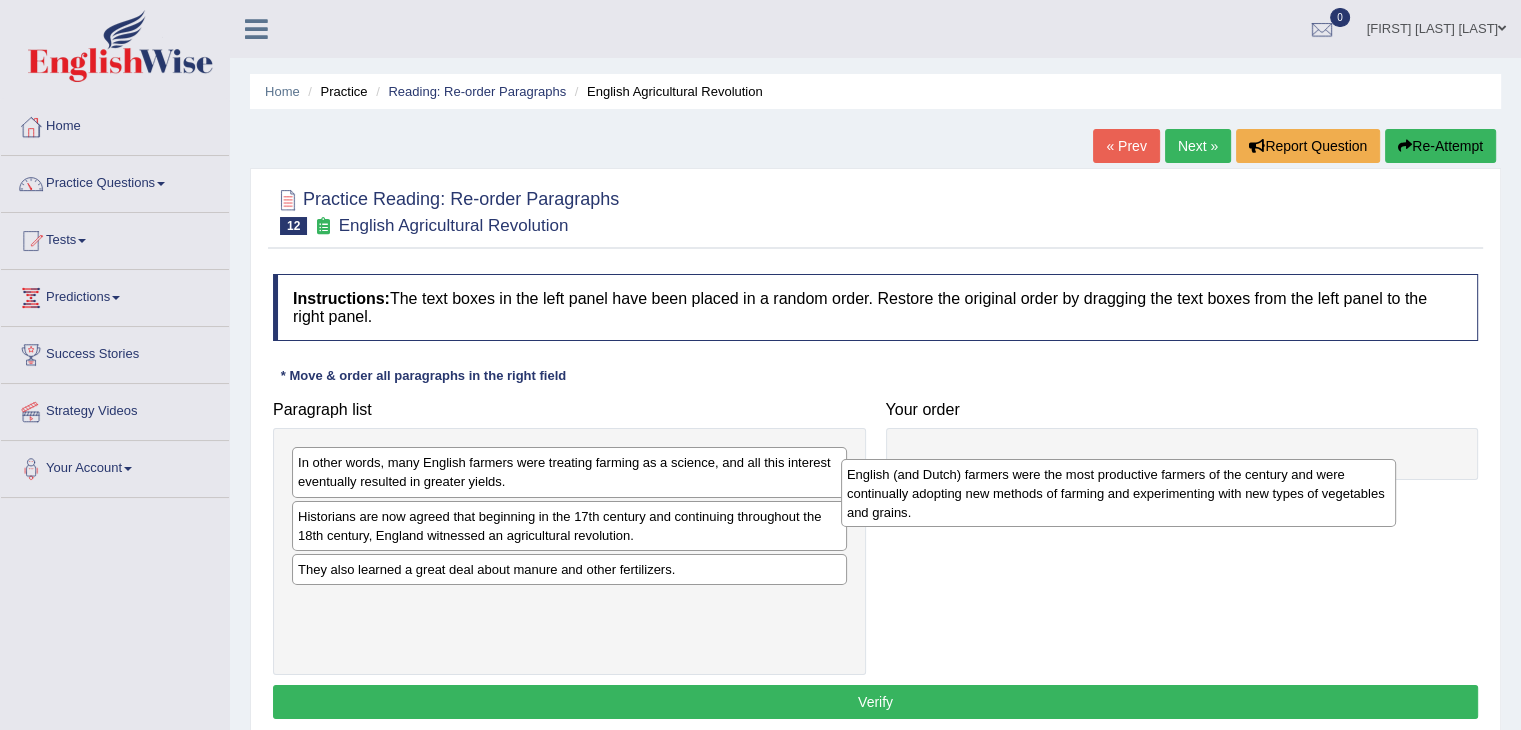 drag, startPoint x: 487, startPoint y: 616, endPoint x: 1059, endPoint y: 469, distance: 590.587 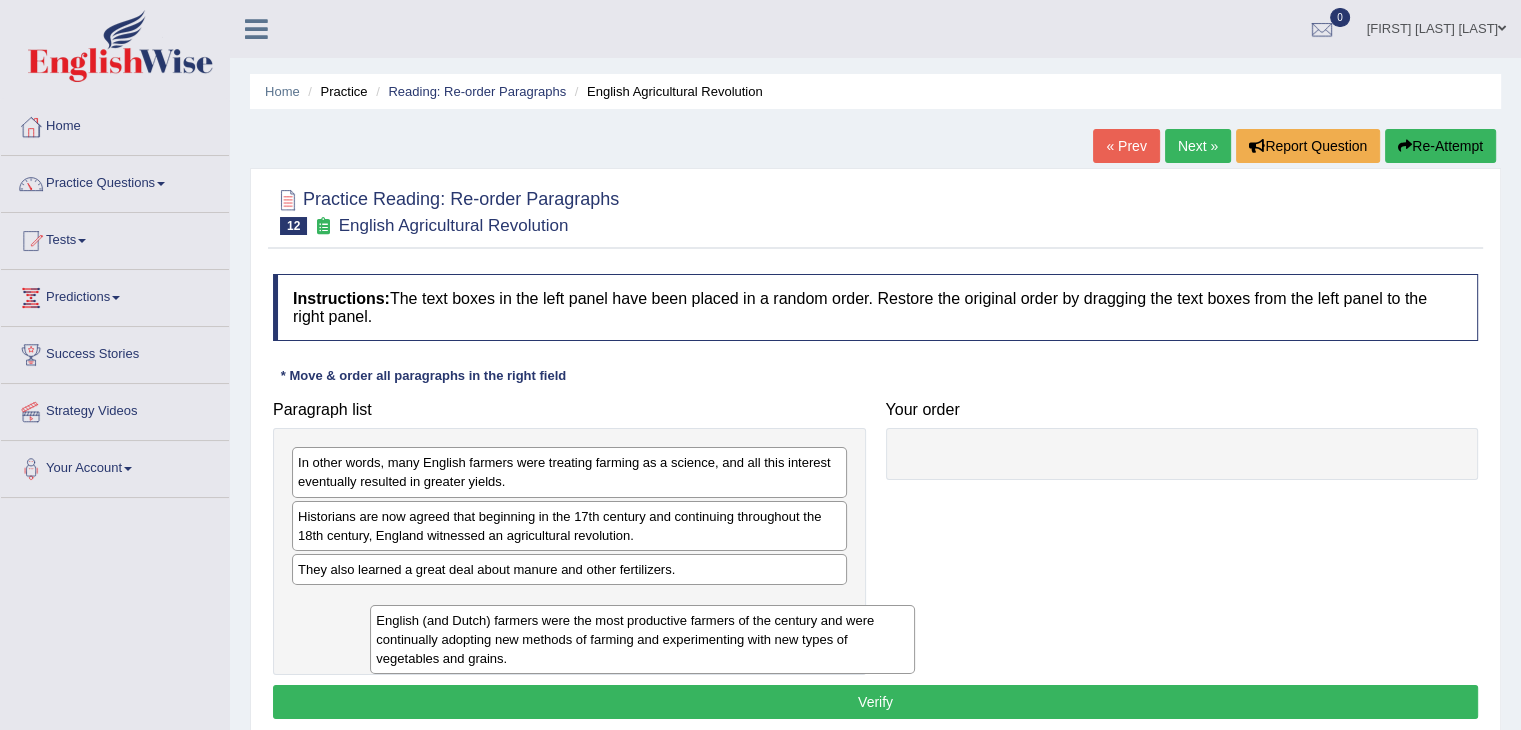 drag, startPoint x: 992, startPoint y: 492, endPoint x: 446, endPoint y: 644, distance: 566.76276 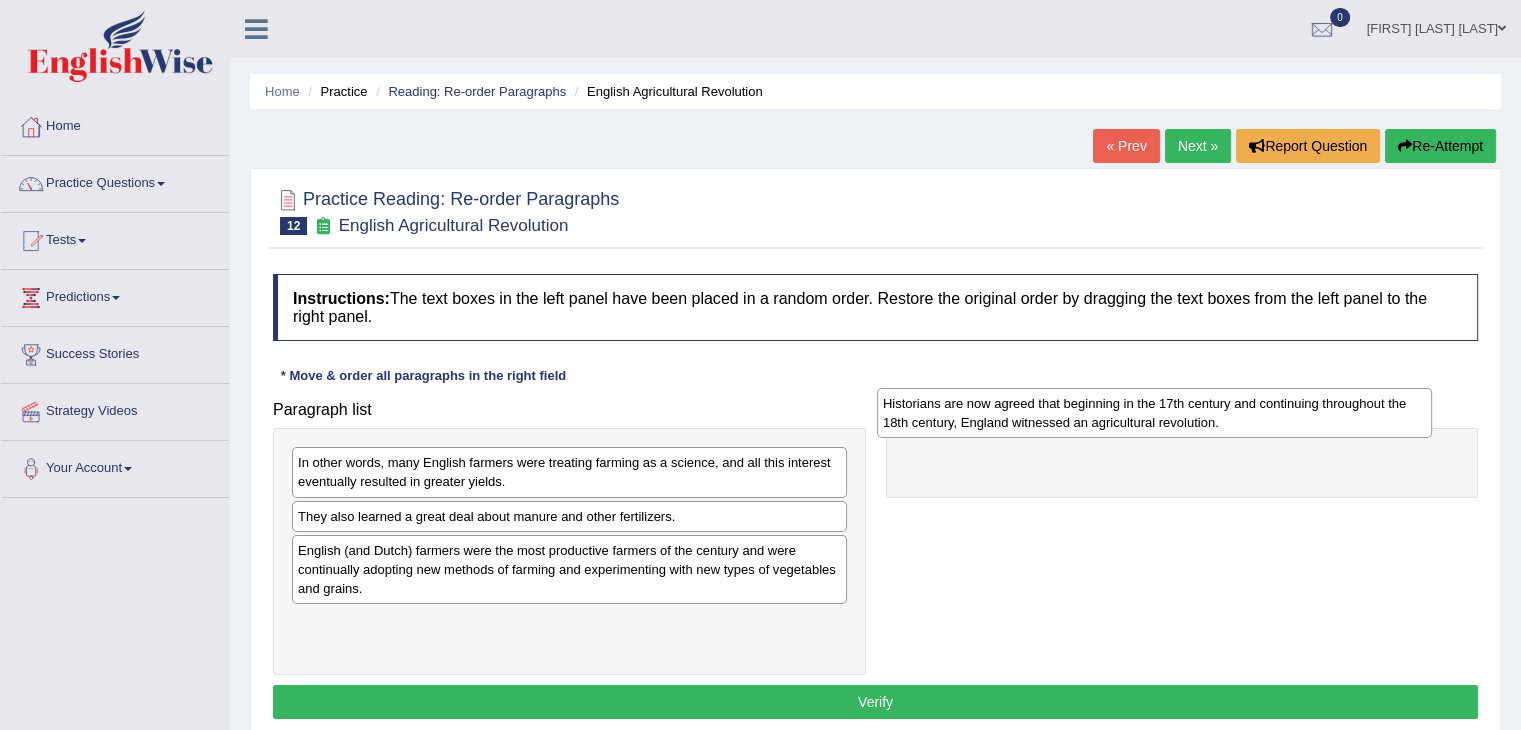 drag, startPoint x: 356, startPoint y: 533, endPoint x: 942, endPoint y: 422, distance: 596.42017 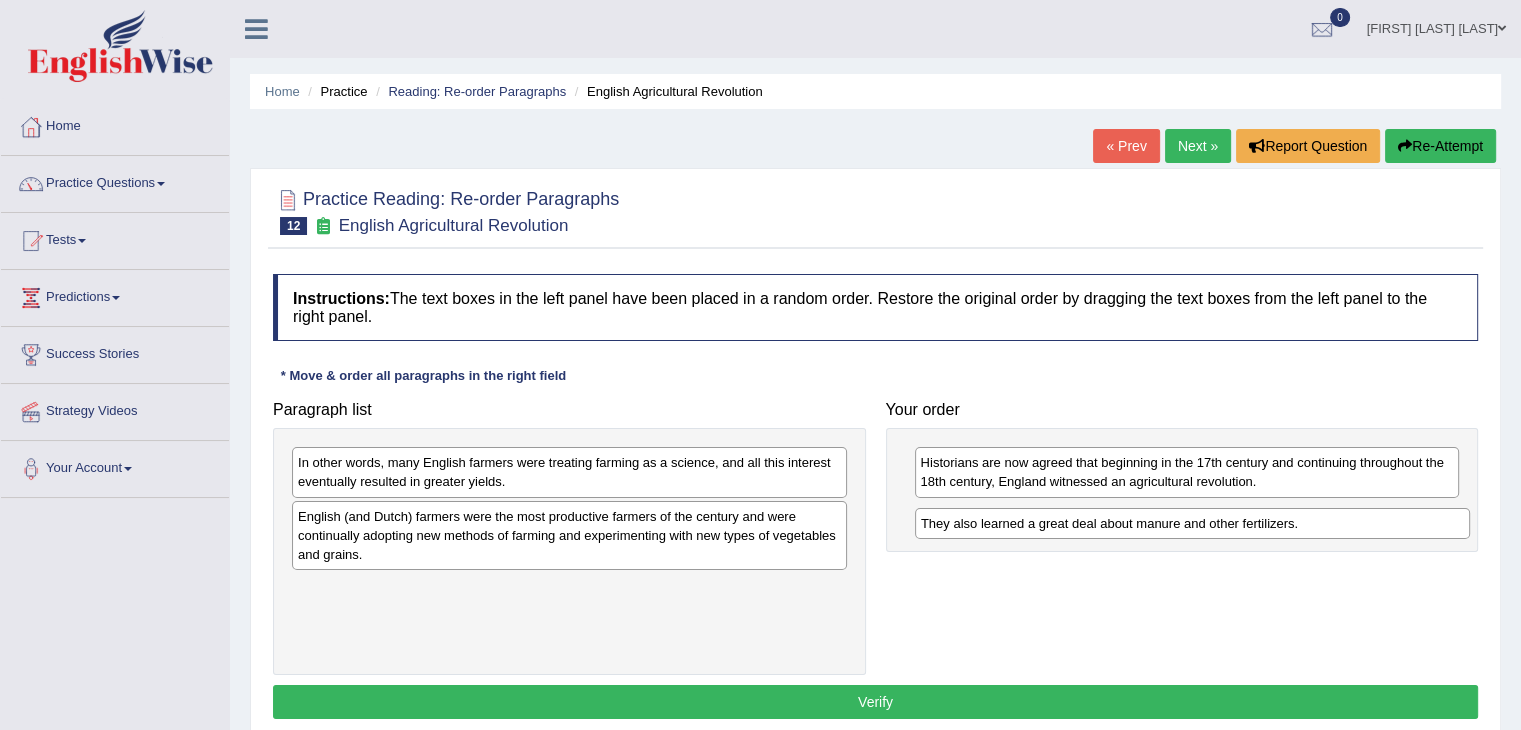 drag, startPoint x: 356, startPoint y: 517, endPoint x: 979, endPoint y: 524, distance: 623.0393 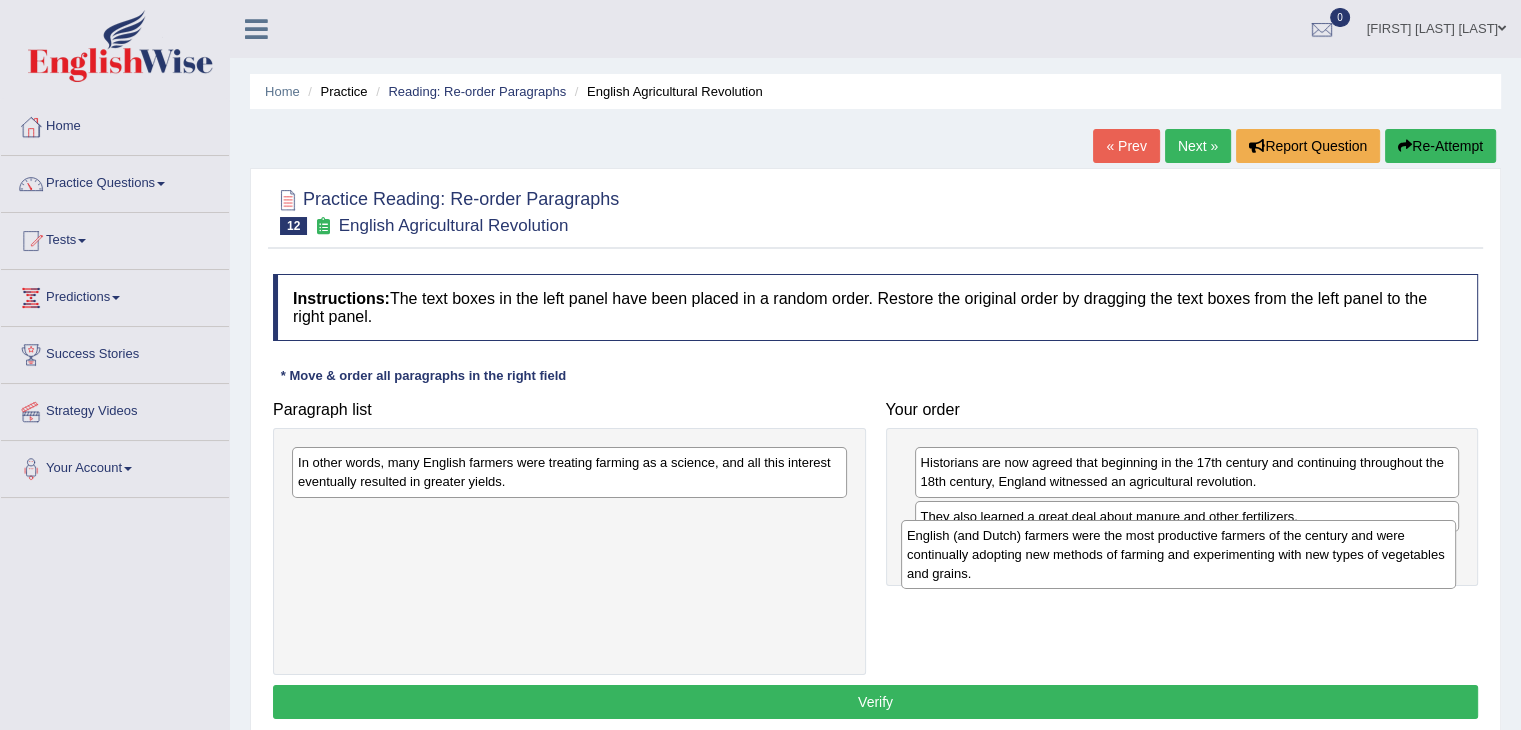 drag, startPoint x: 433, startPoint y: 521, endPoint x: 1042, endPoint y: 541, distance: 609.3283 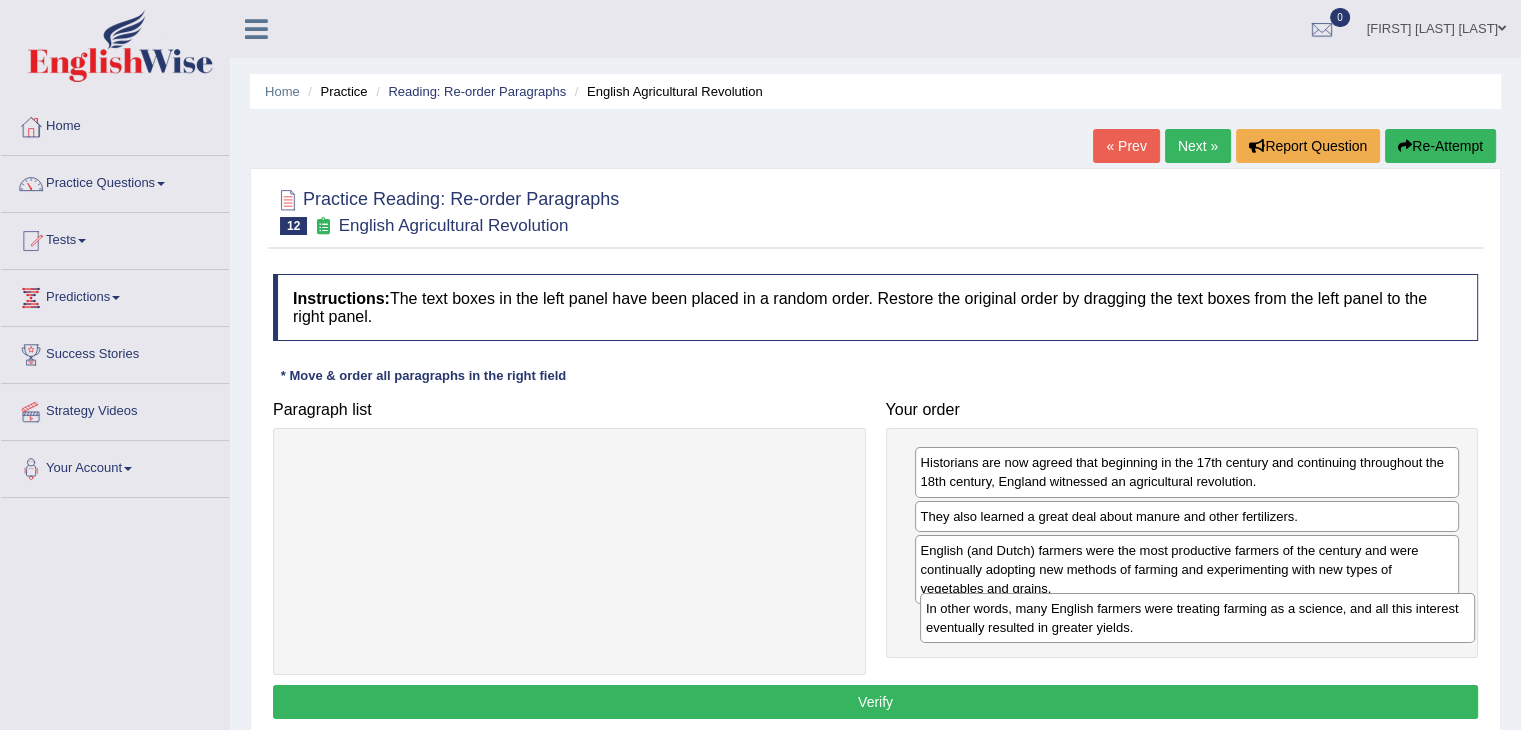 drag, startPoint x: 792, startPoint y: 461, endPoint x: 1423, endPoint y: 608, distance: 647.8966 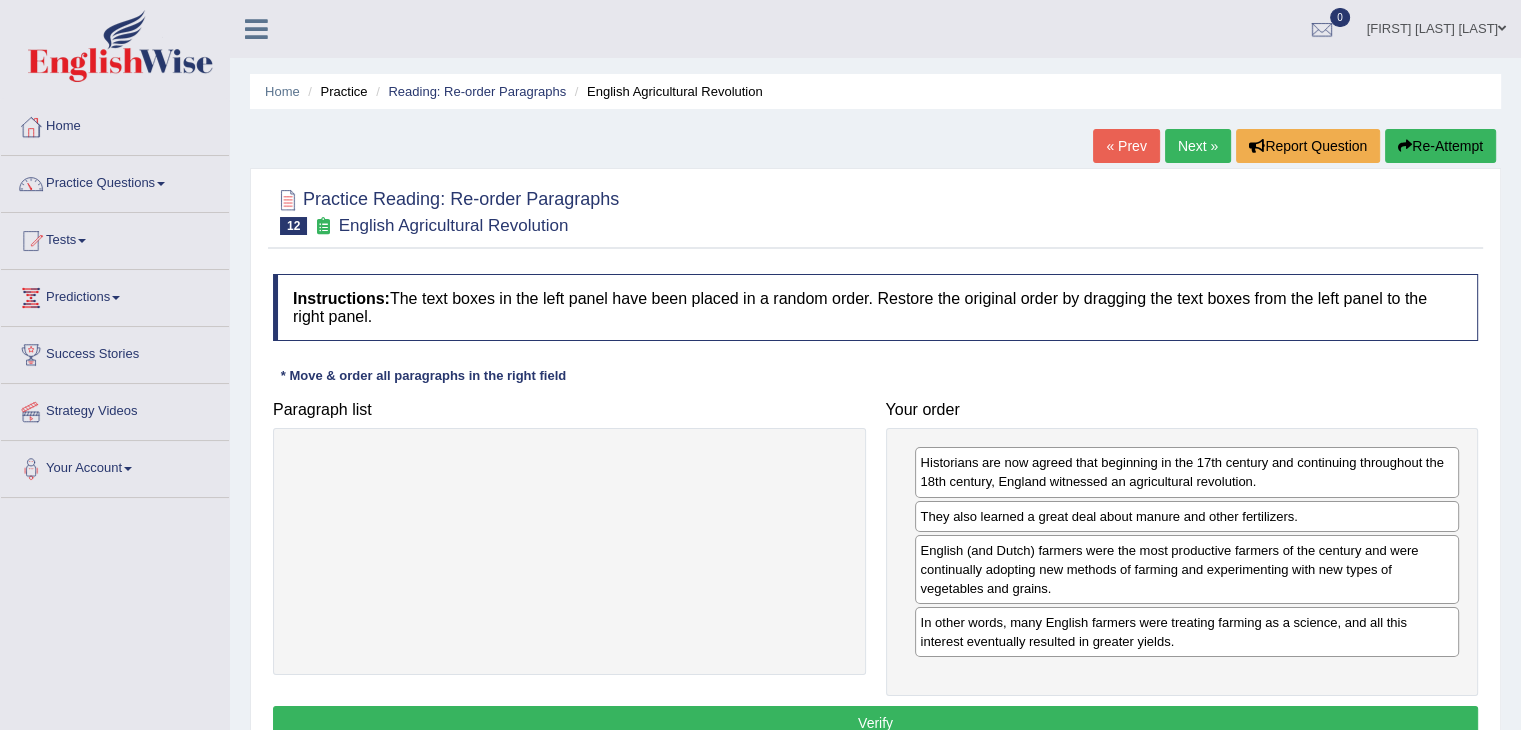 drag, startPoint x: 1091, startPoint y: 565, endPoint x: 1072, endPoint y: 497, distance: 70.60453 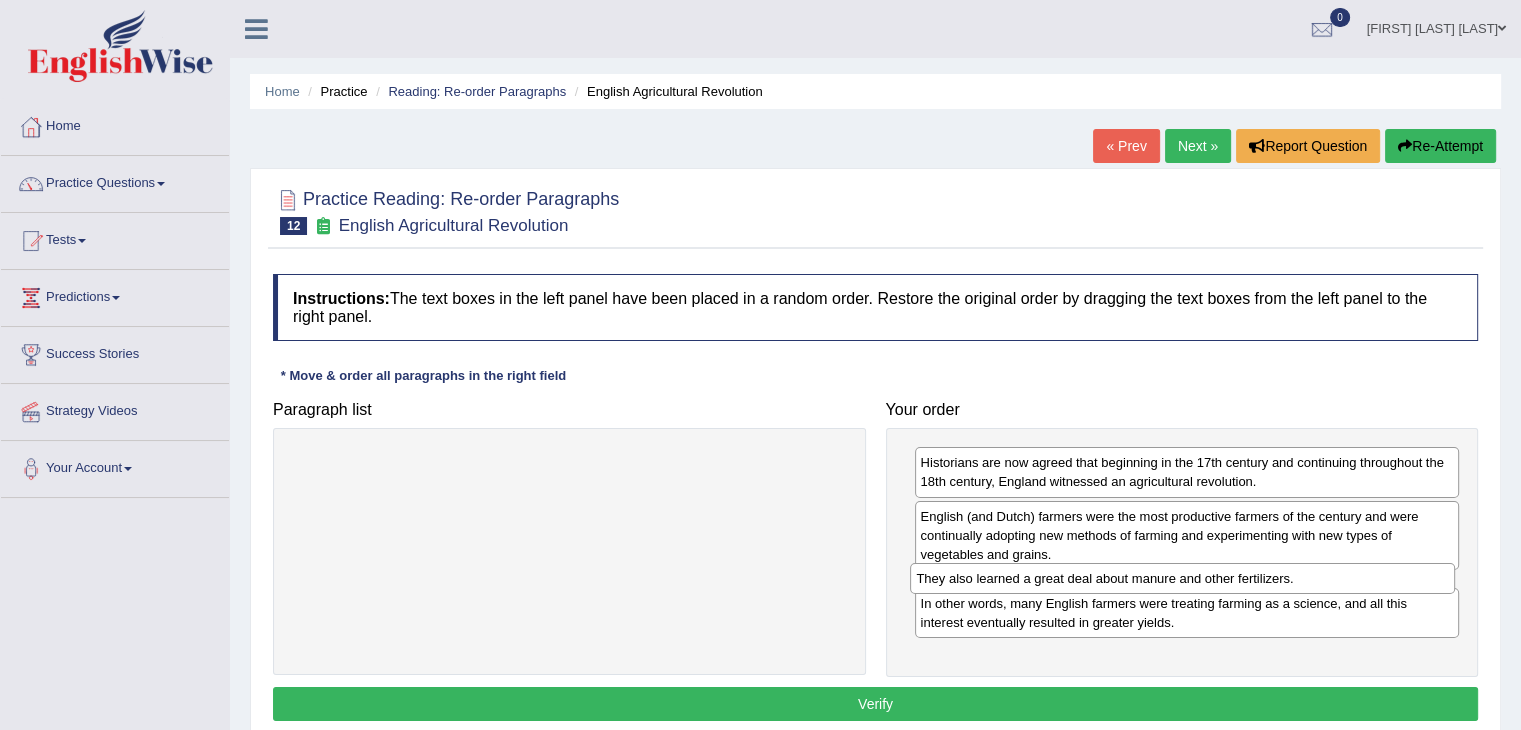 drag, startPoint x: 996, startPoint y: 512, endPoint x: 992, endPoint y: 575, distance: 63.126858 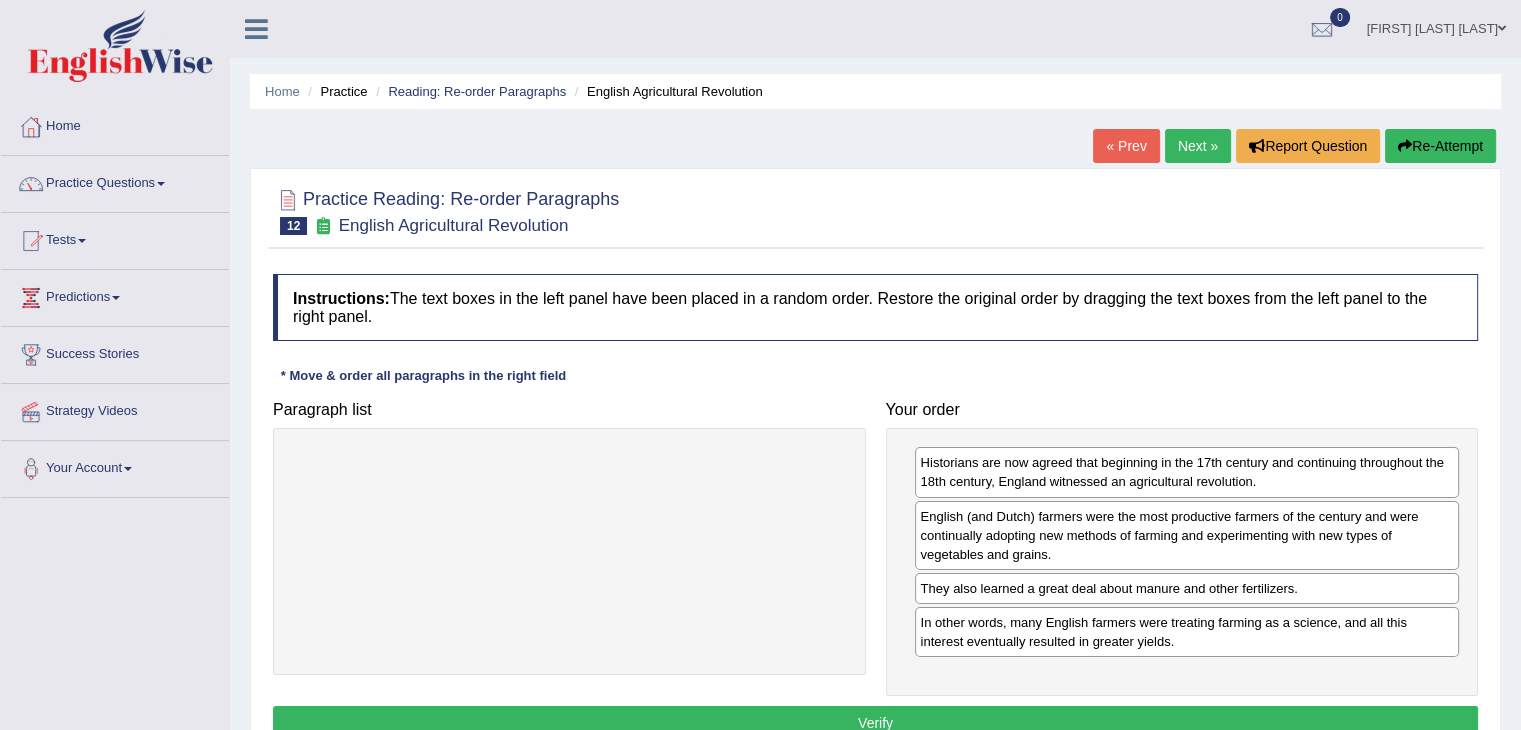 click on "Verify" at bounding box center [875, 723] 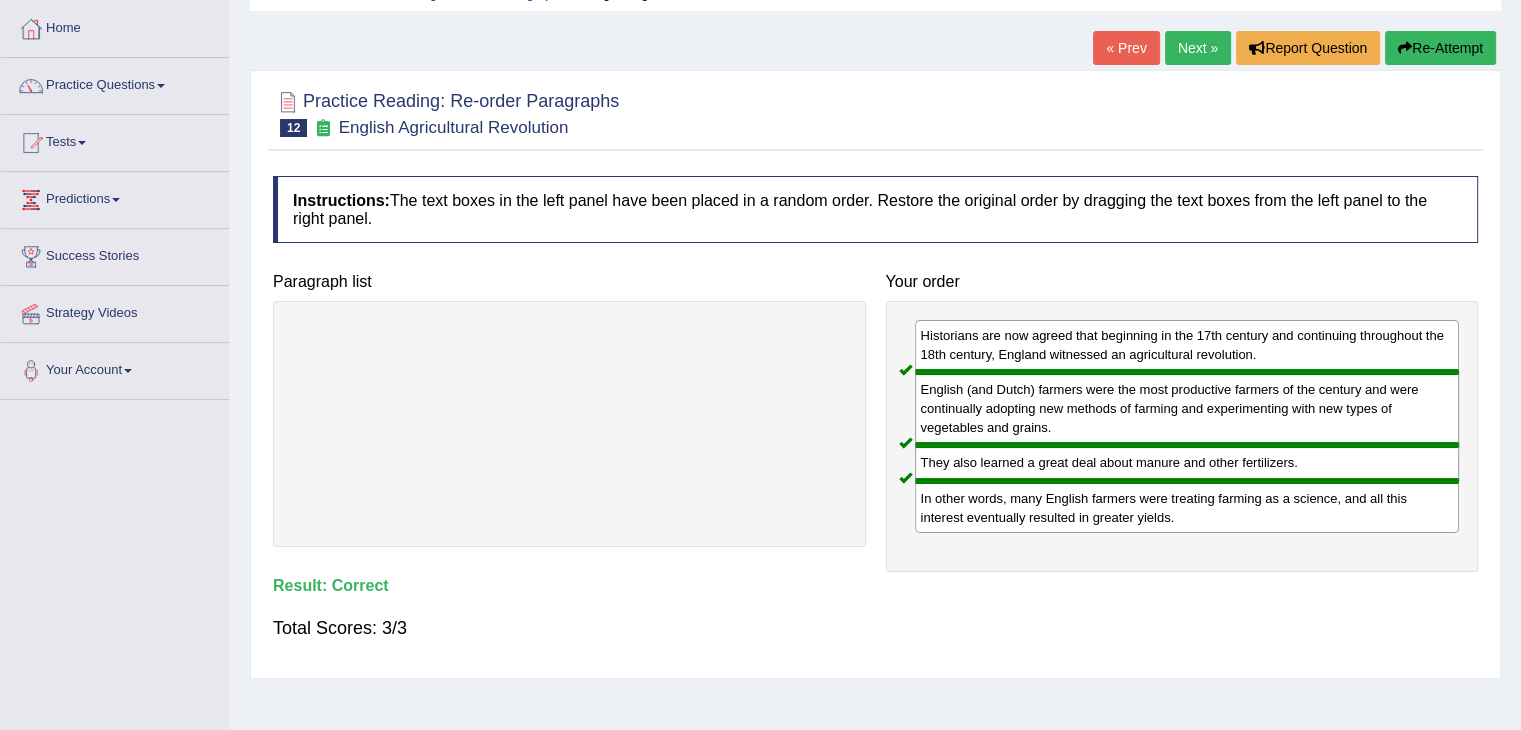 scroll, scrollTop: 0, scrollLeft: 0, axis: both 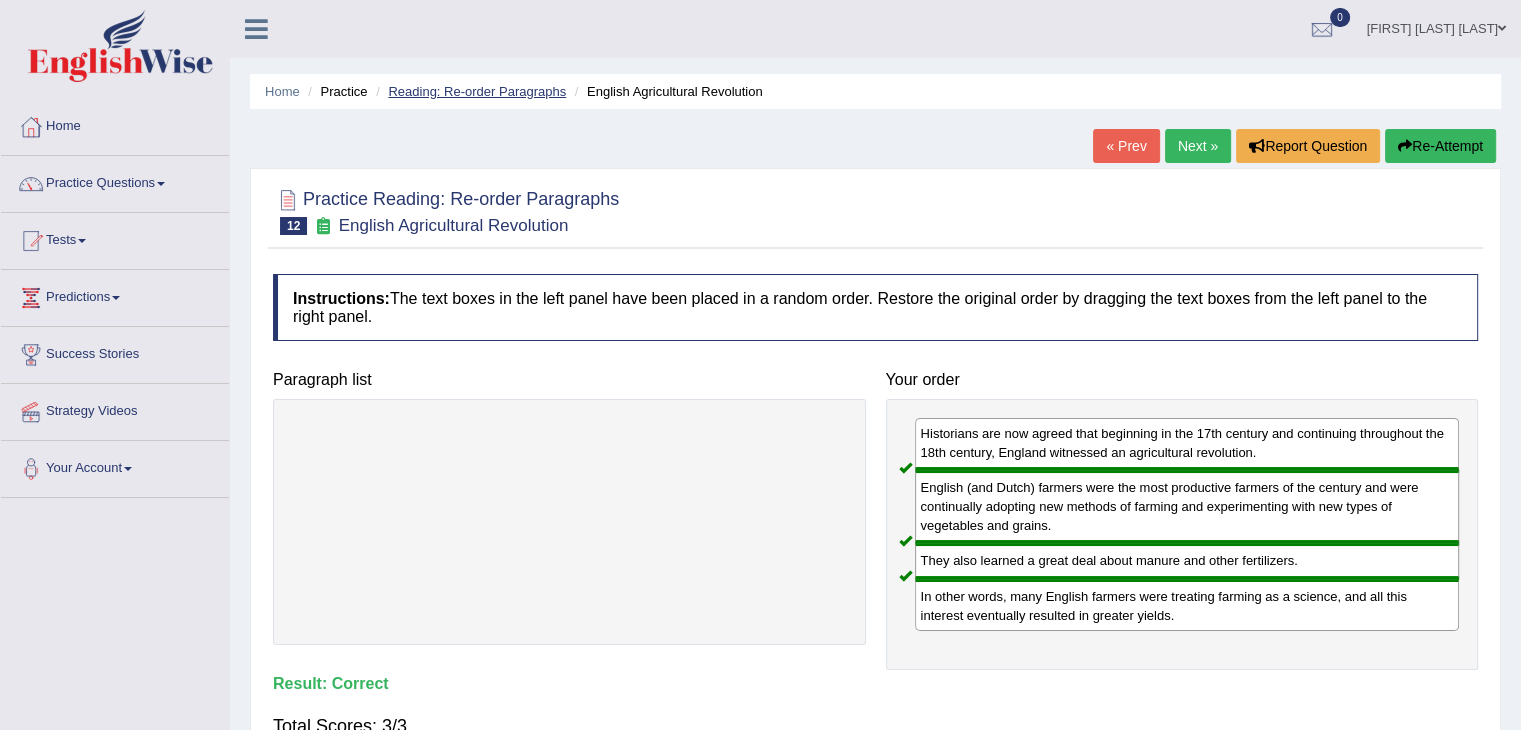 click on "Reading: Re-order Paragraphs" at bounding box center [477, 91] 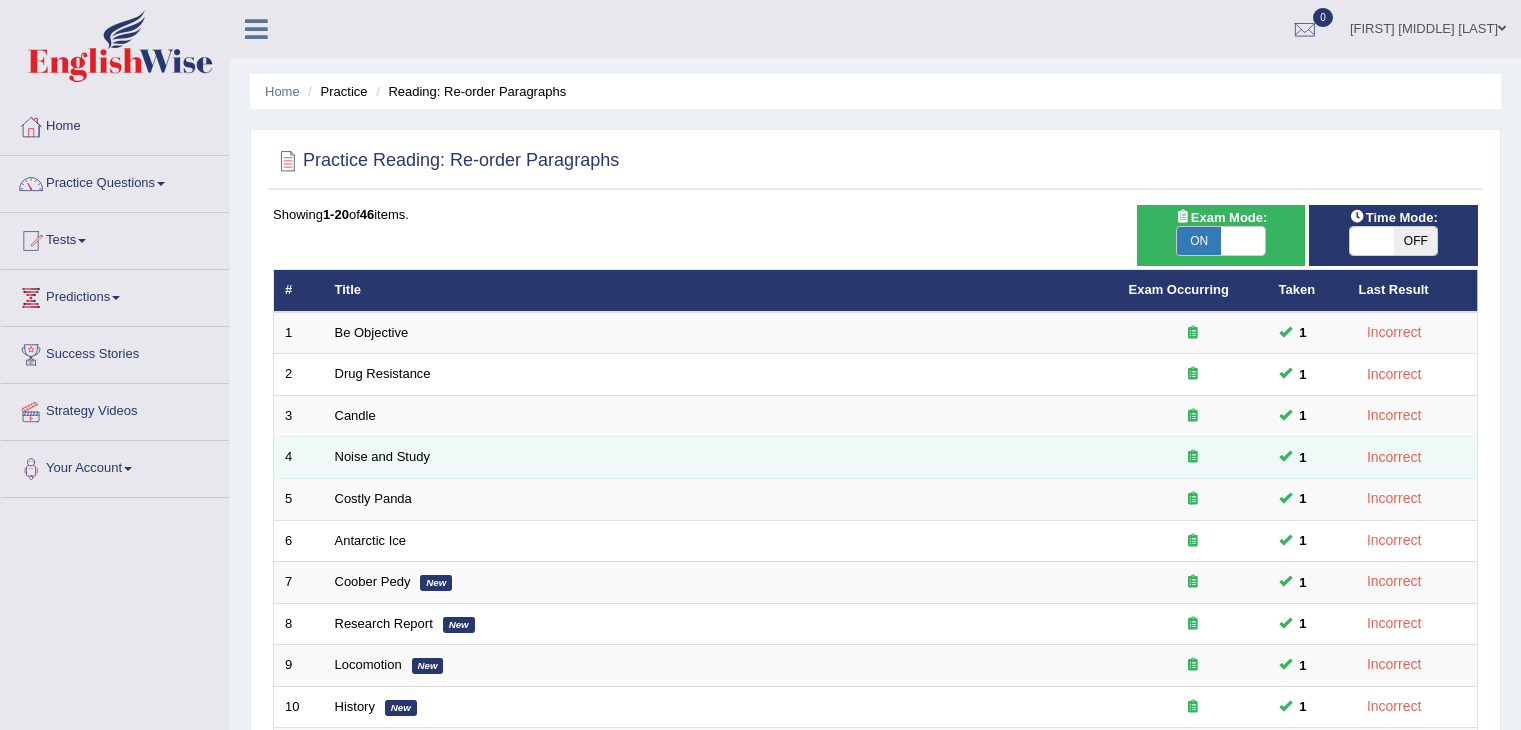 scroll, scrollTop: 0, scrollLeft: 0, axis: both 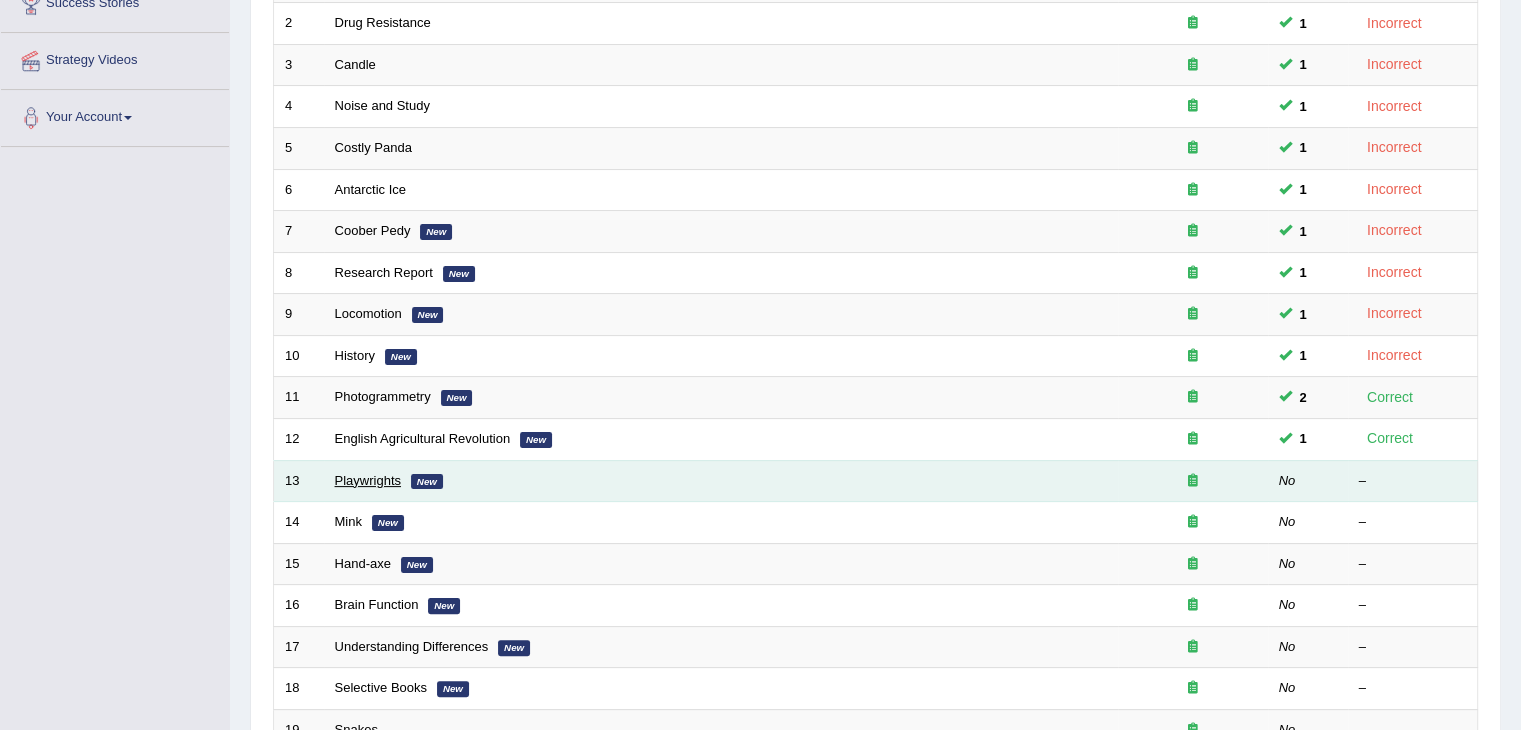 click on "Playwrights" at bounding box center [368, 480] 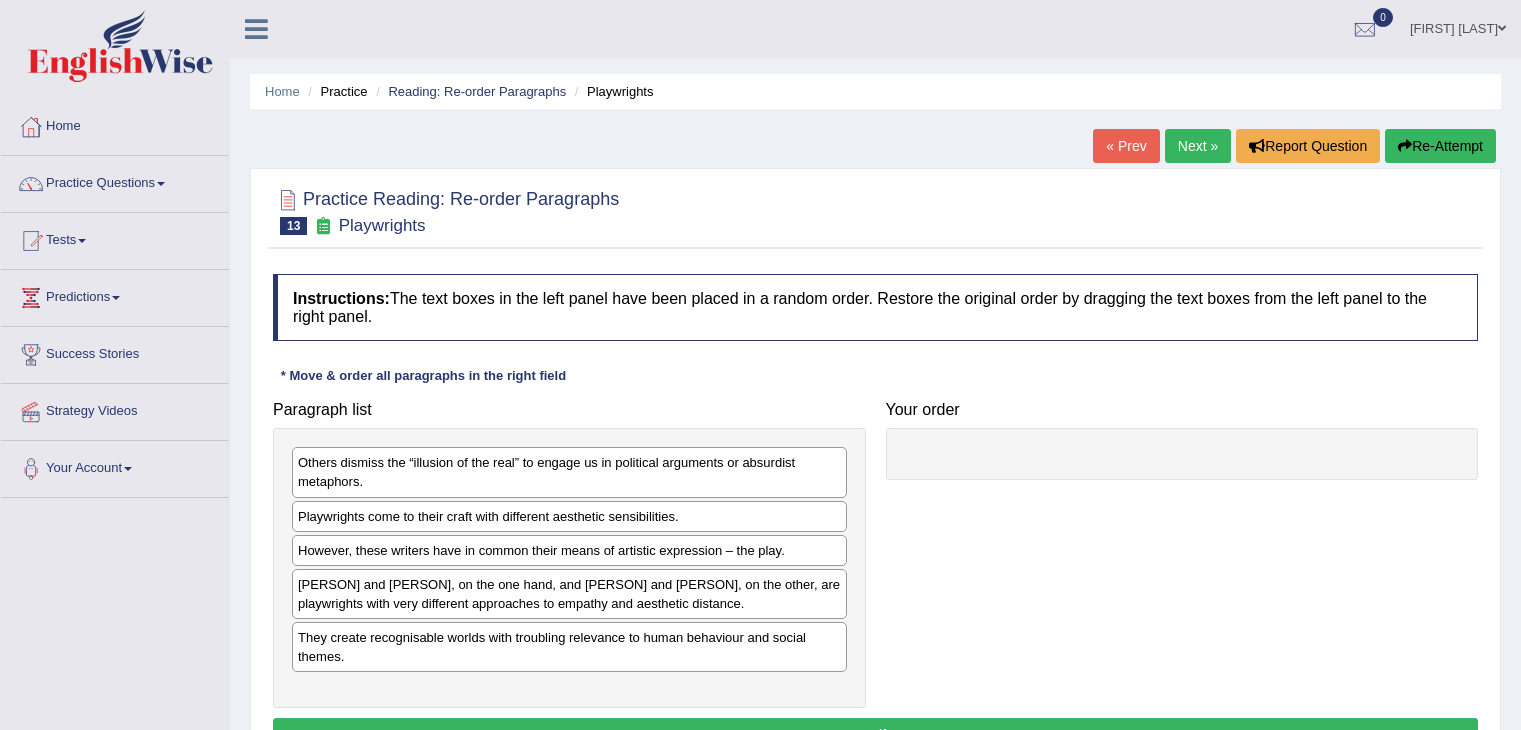 scroll, scrollTop: 0, scrollLeft: 0, axis: both 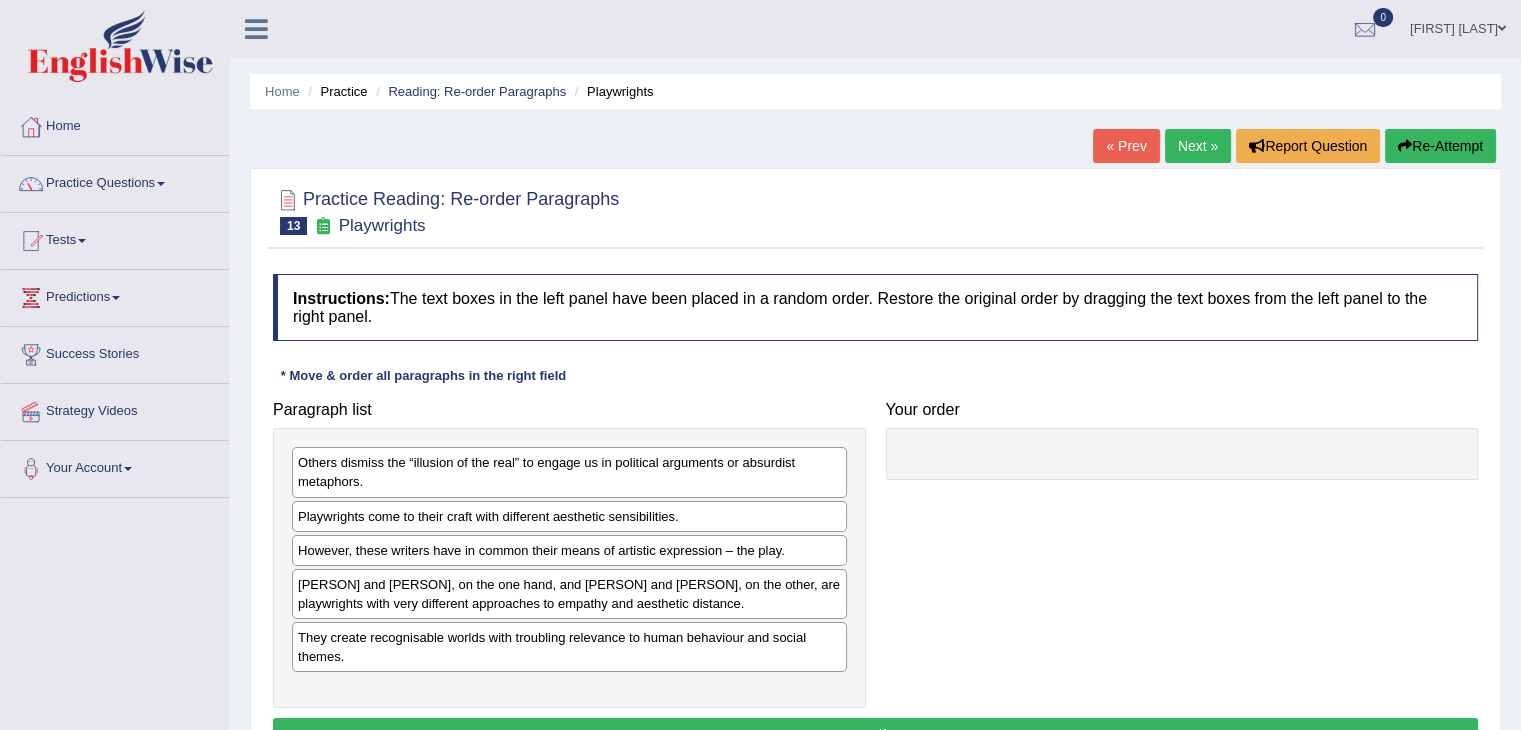 click on "Practice Reading: Re-order Paragraphs
13
Playwrights
Instructions:  The text boxes in the left panel have been placed in a random order. Restore the original order by dragging the text boxes from the left panel to the right panel.
* Move & order all paragraphs in the right field
Paragraph list
Others dismiss the “illusion of the real” to engage us in political arguments or absurdist metaphors. Playwrights come to their craft with different aesthetic sensibilities. However, these writers have in common their means of artistic expression – the play. Thornton Wilder and Tennessee Williams, on the one hand, and Bertolt Brecht and Samuel Beckett, on the other, are playwrights with very different approaches to empathy and aesthetic distance. They create recognisable worlds with troubling relevance to human behaviour and social themes.
Correct order
Your order" at bounding box center [875, 473] 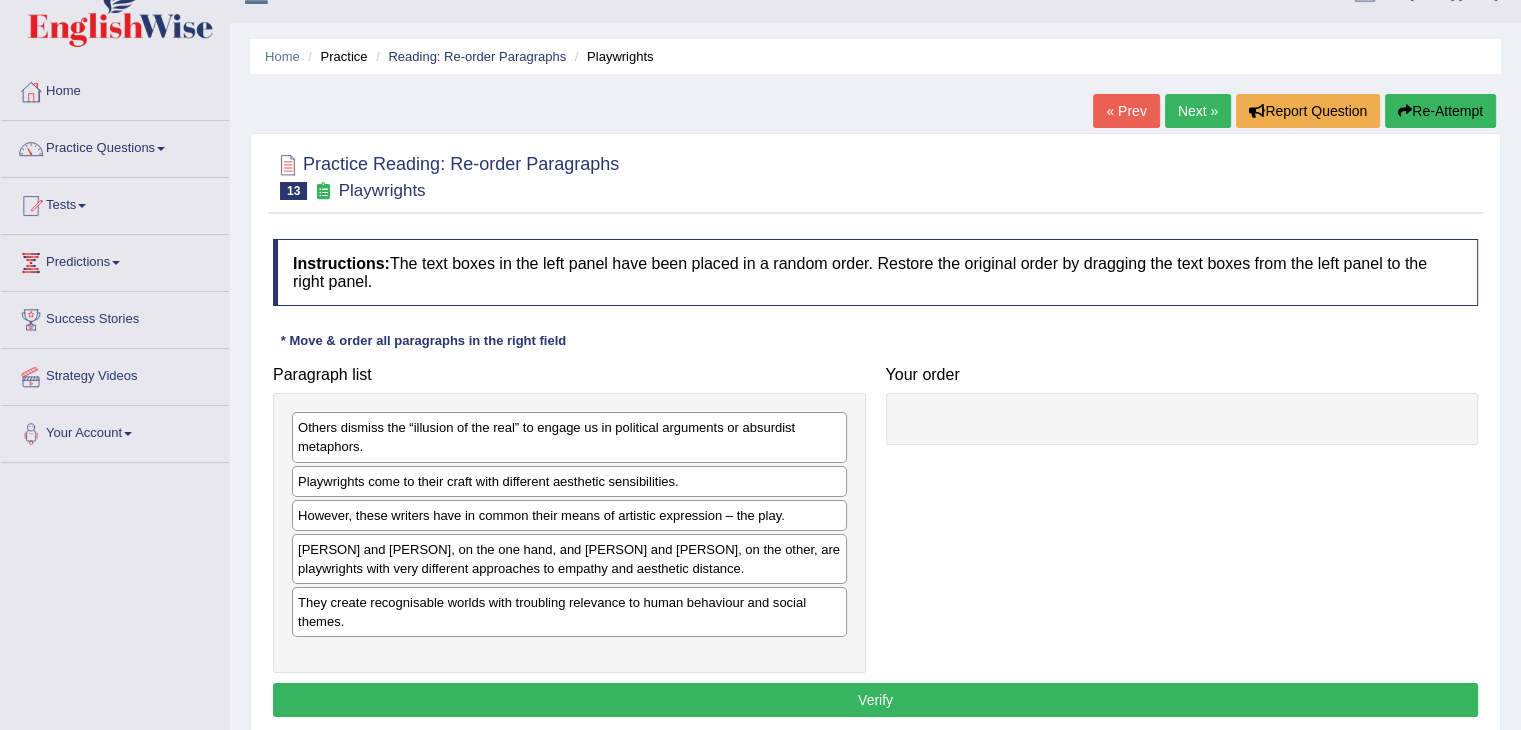 scroll, scrollTop: 34, scrollLeft: 0, axis: vertical 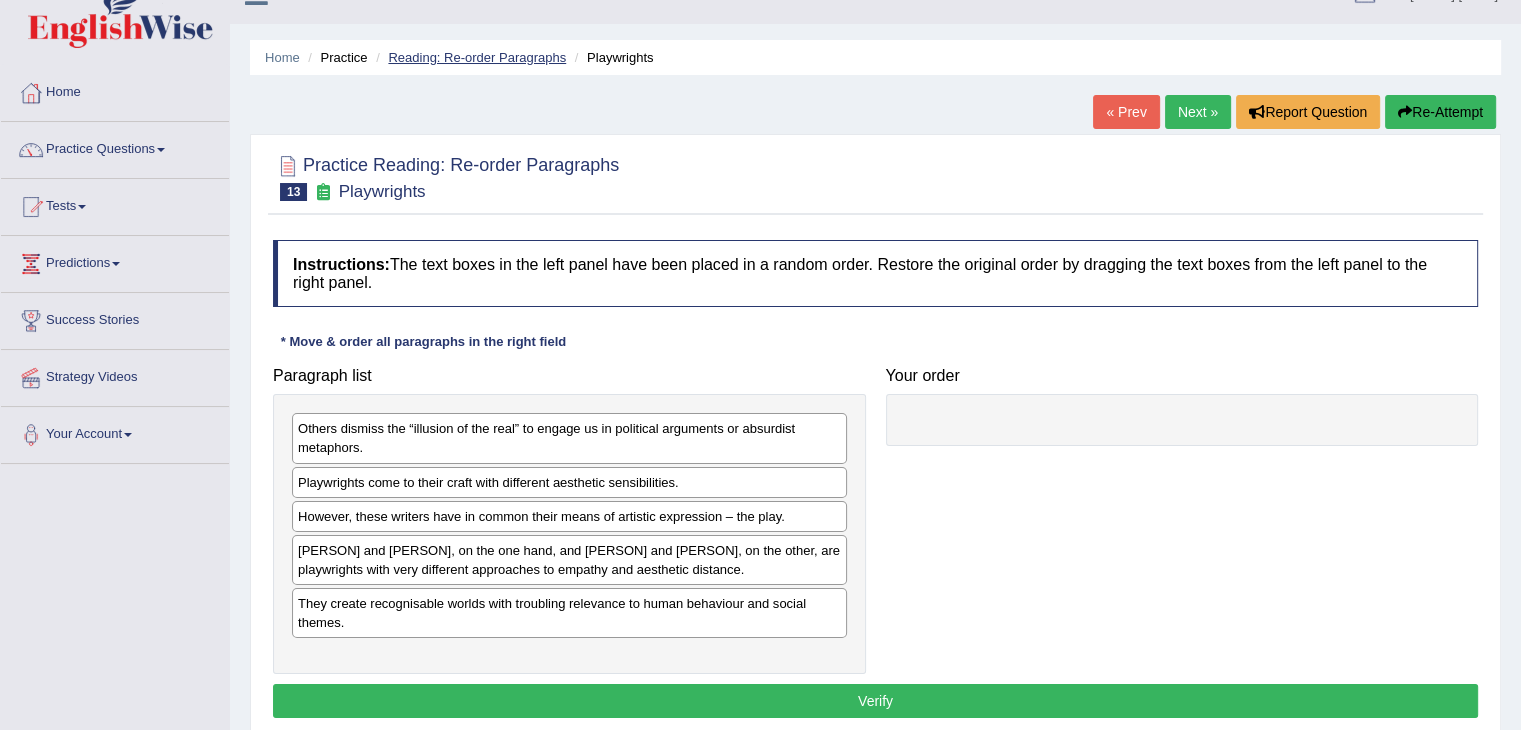 click on "Reading: Re-order Paragraphs" at bounding box center (477, 57) 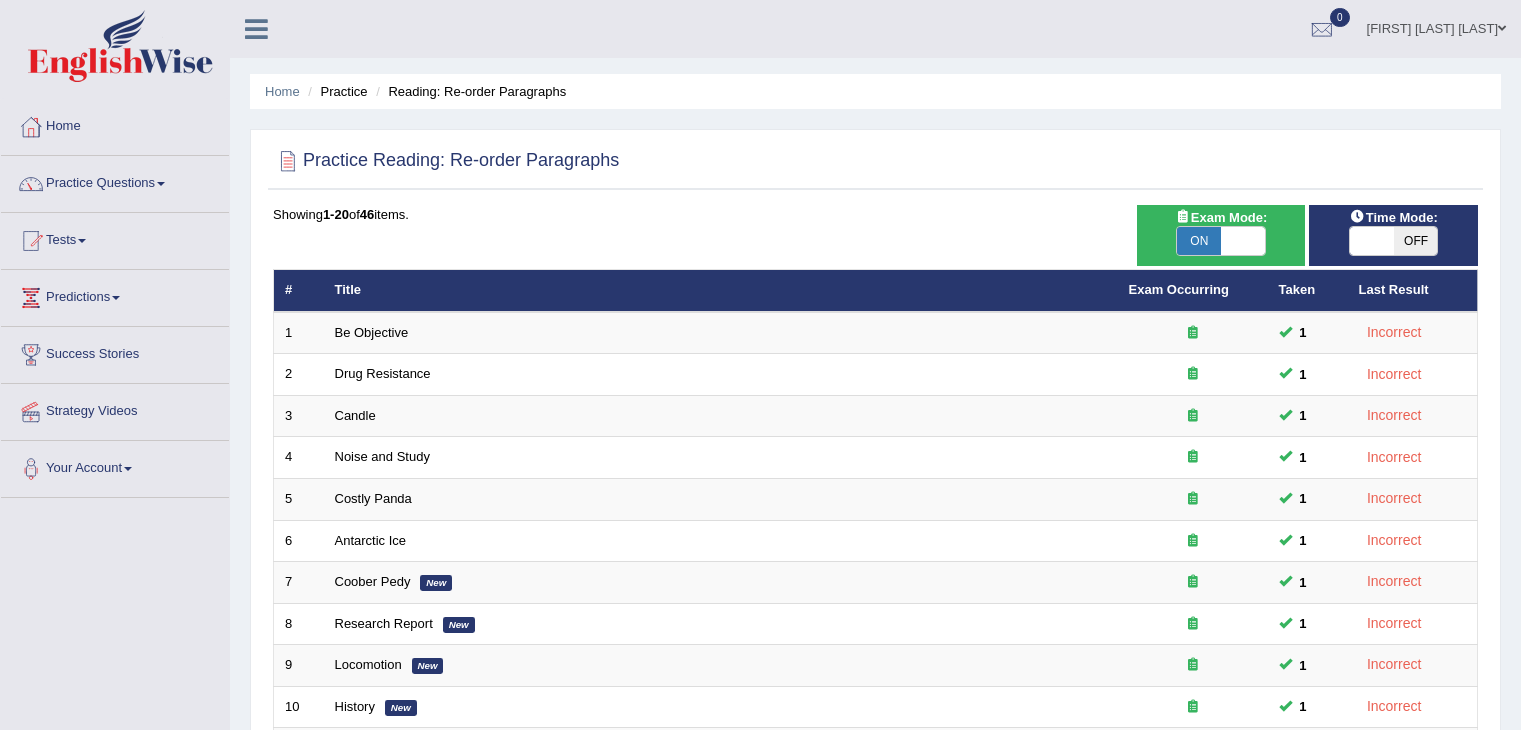 scroll, scrollTop: 0, scrollLeft: 0, axis: both 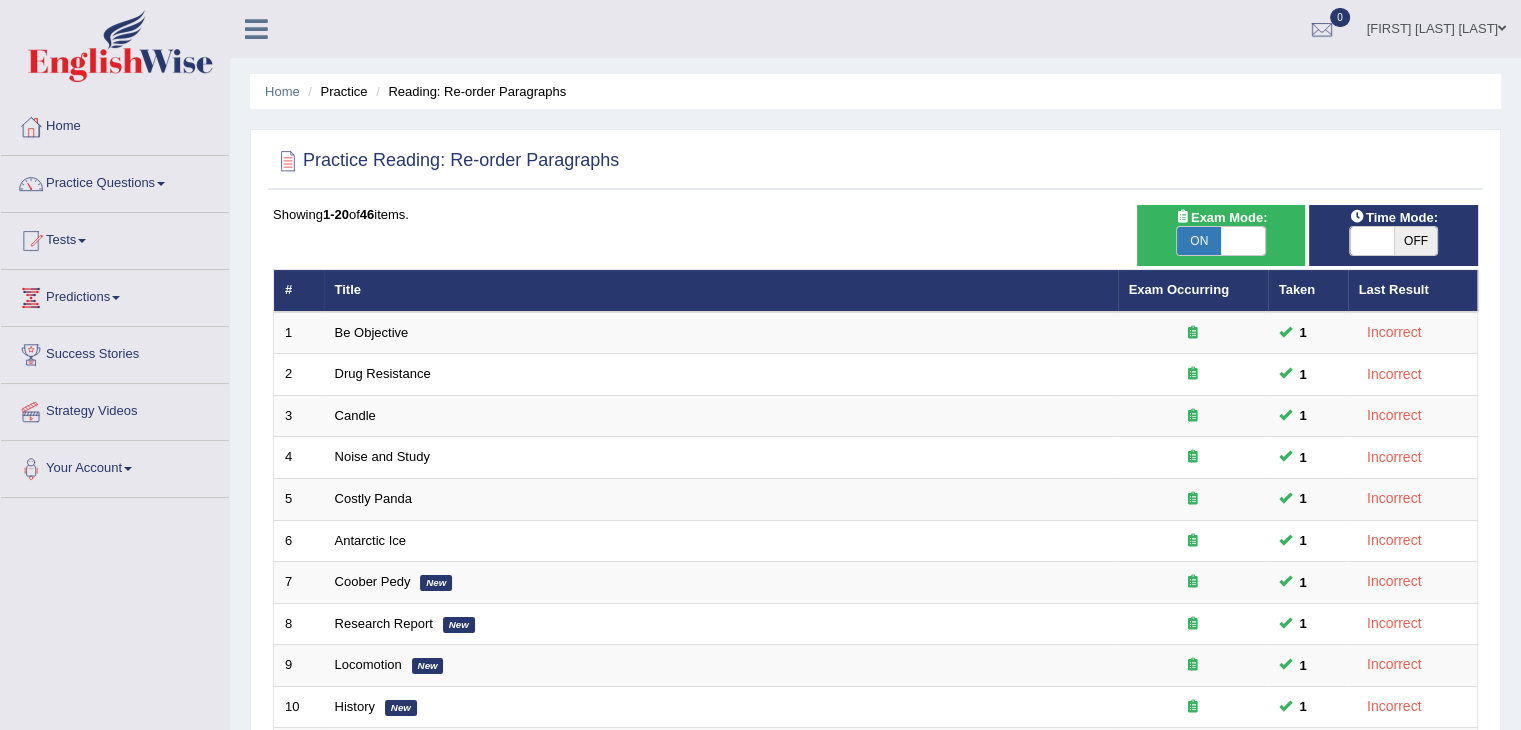 click on "OFF" at bounding box center [1416, 241] 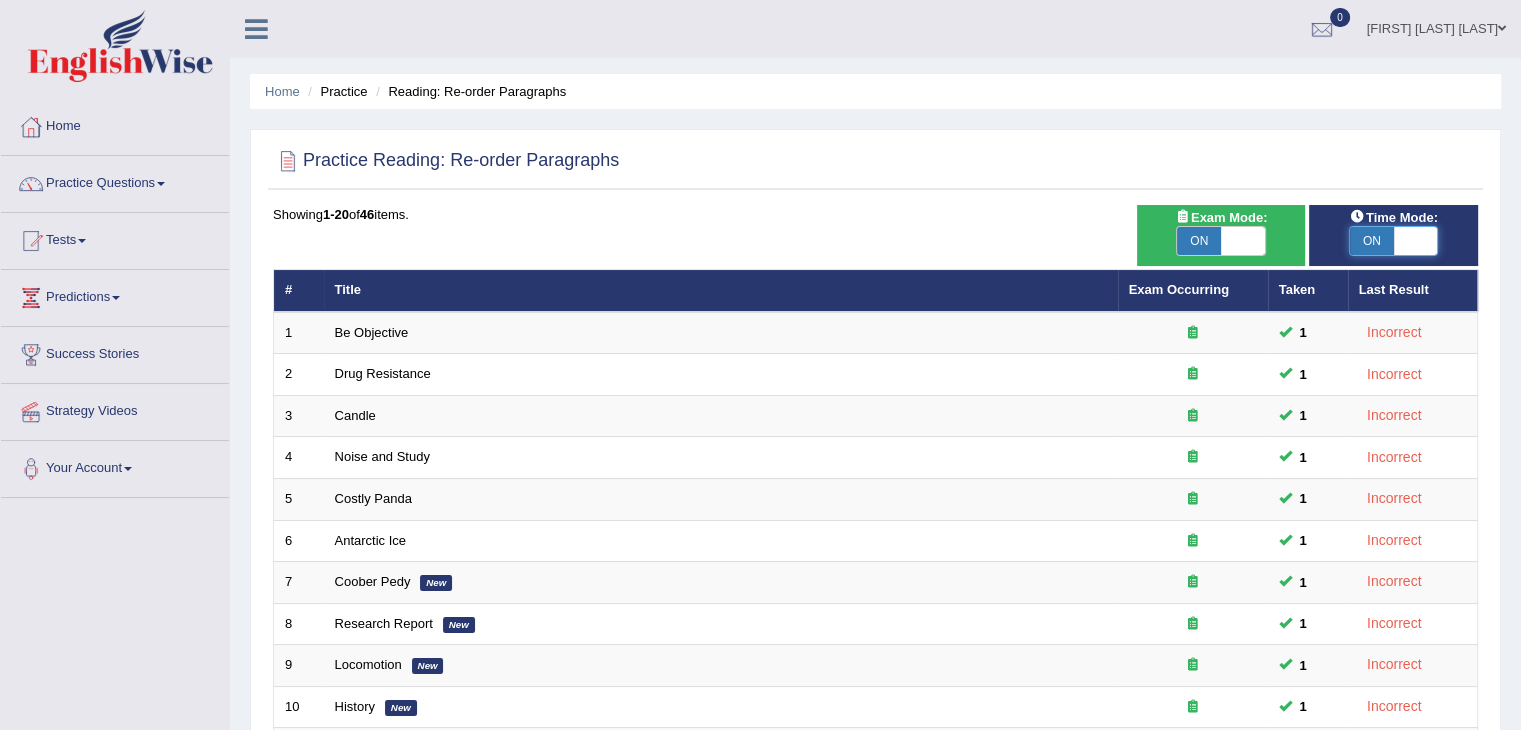 checkbox on "true" 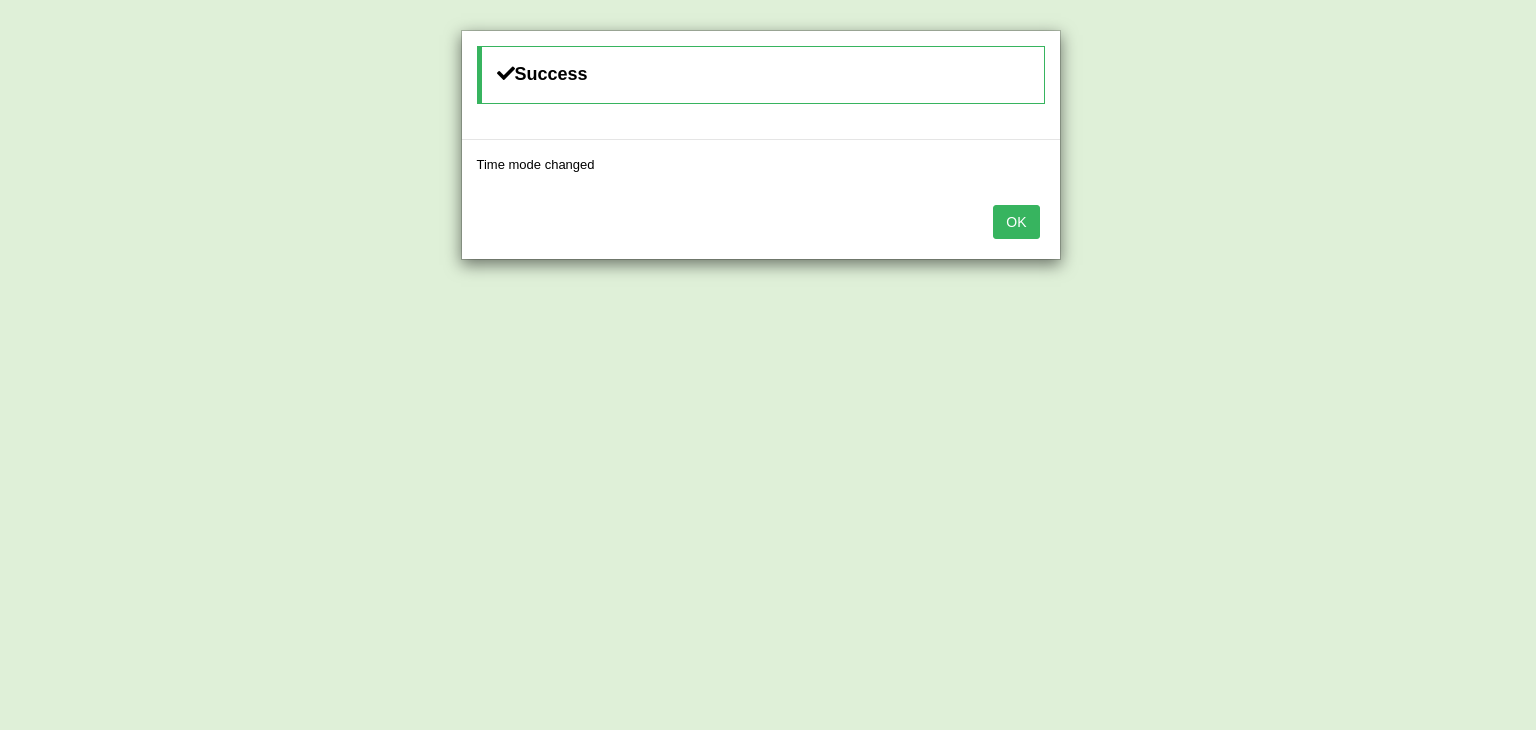 click on "OK" at bounding box center [1016, 222] 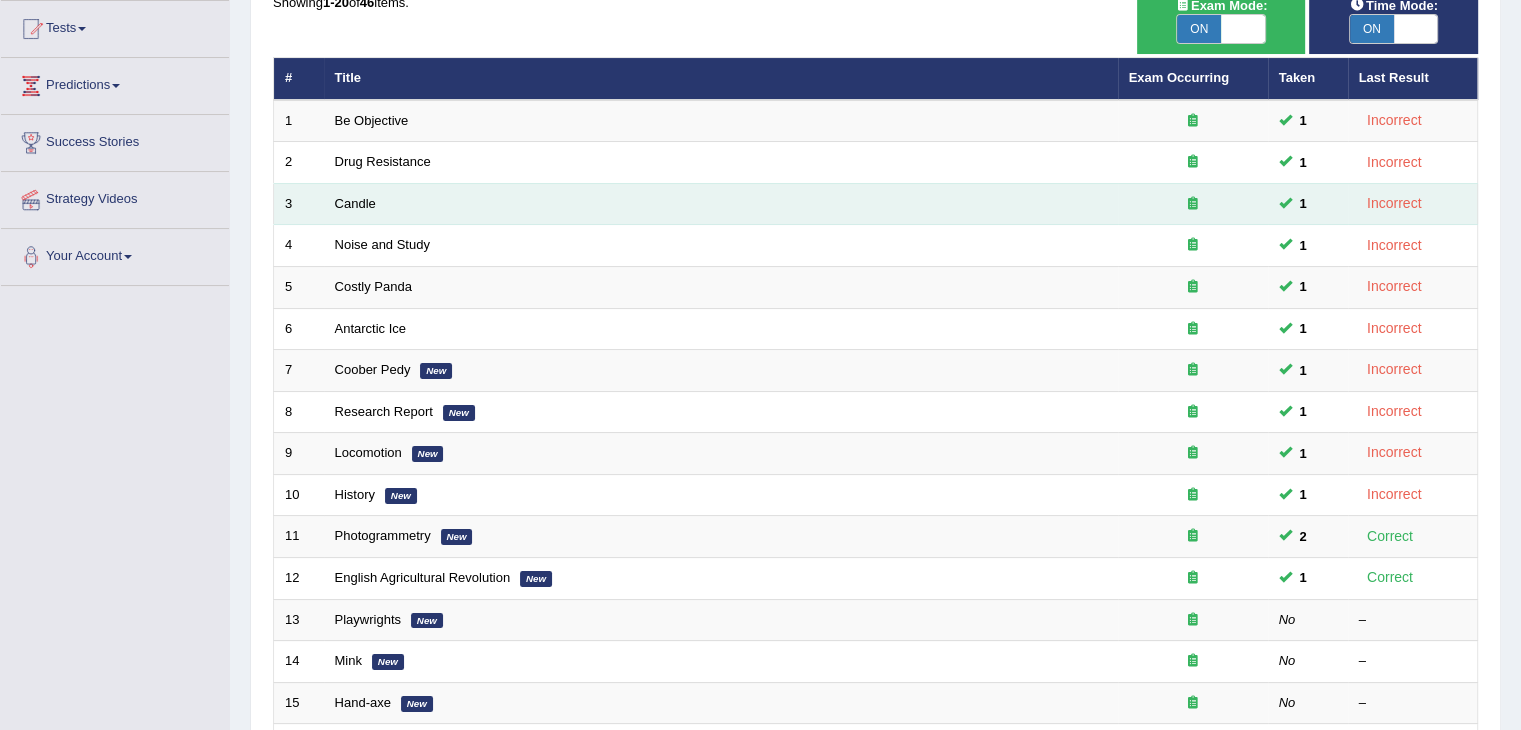 scroll, scrollTop: 216, scrollLeft: 0, axis: vertical 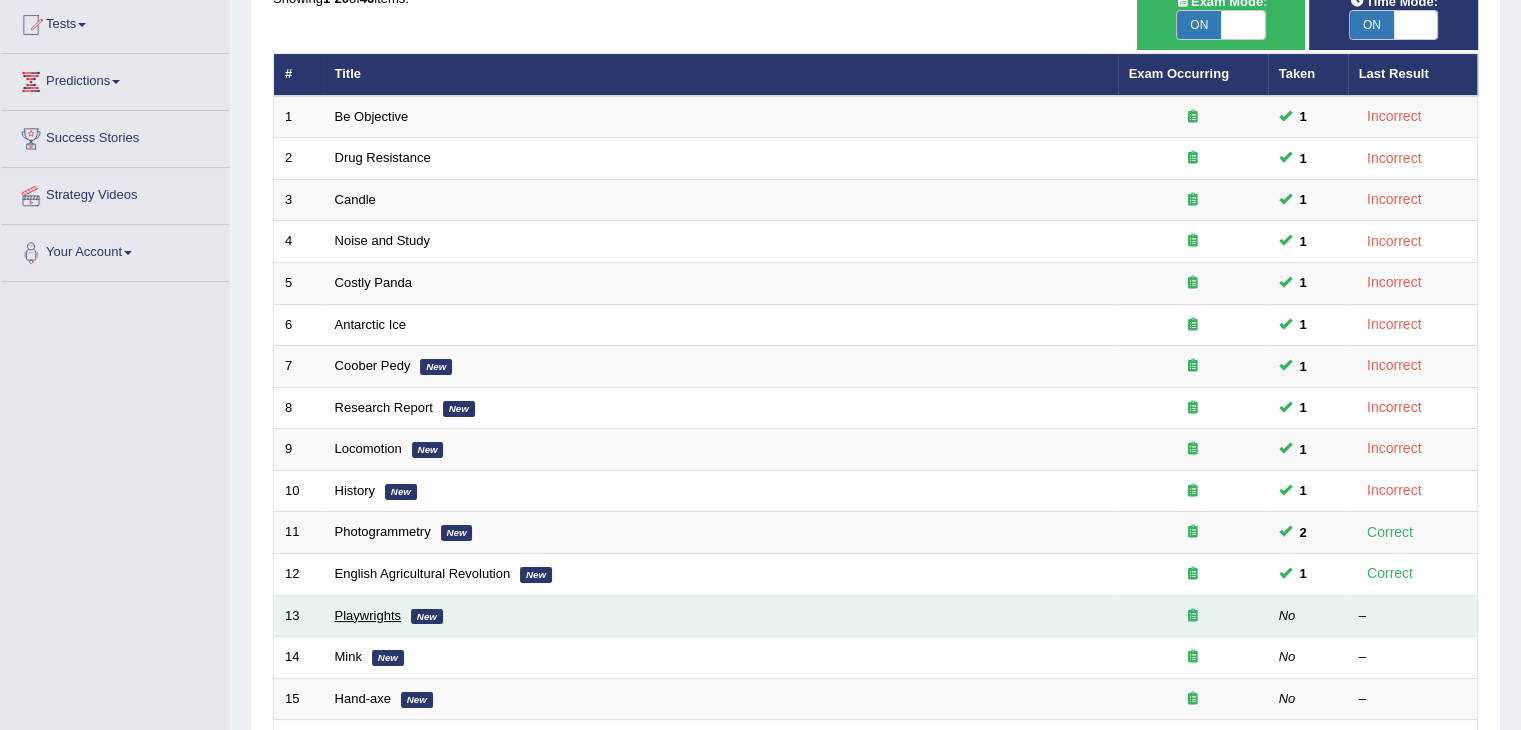 click on "Playwrights" at bounding box center (368, 615) 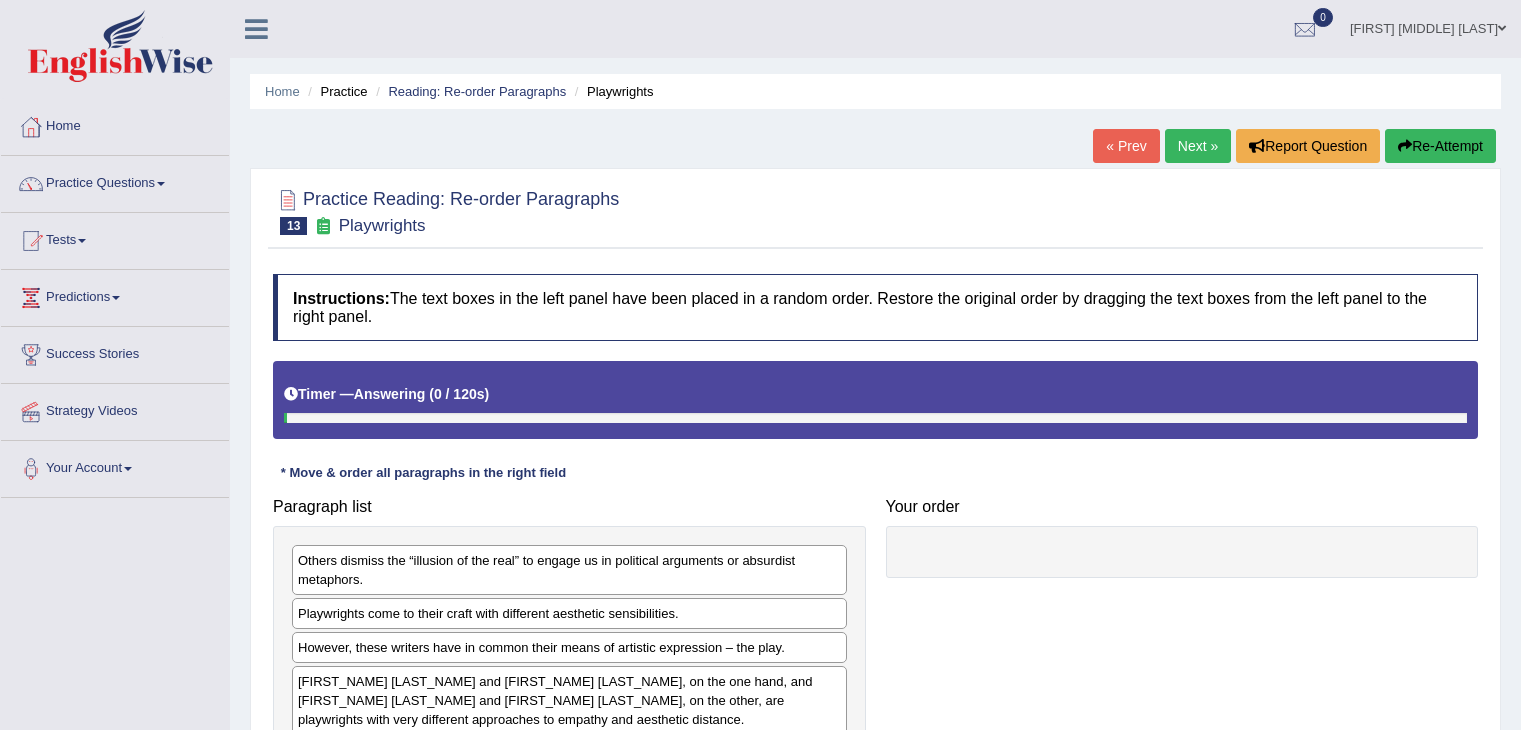 scroll, scrollTop: 0, scrollLeft: 0, axis: both 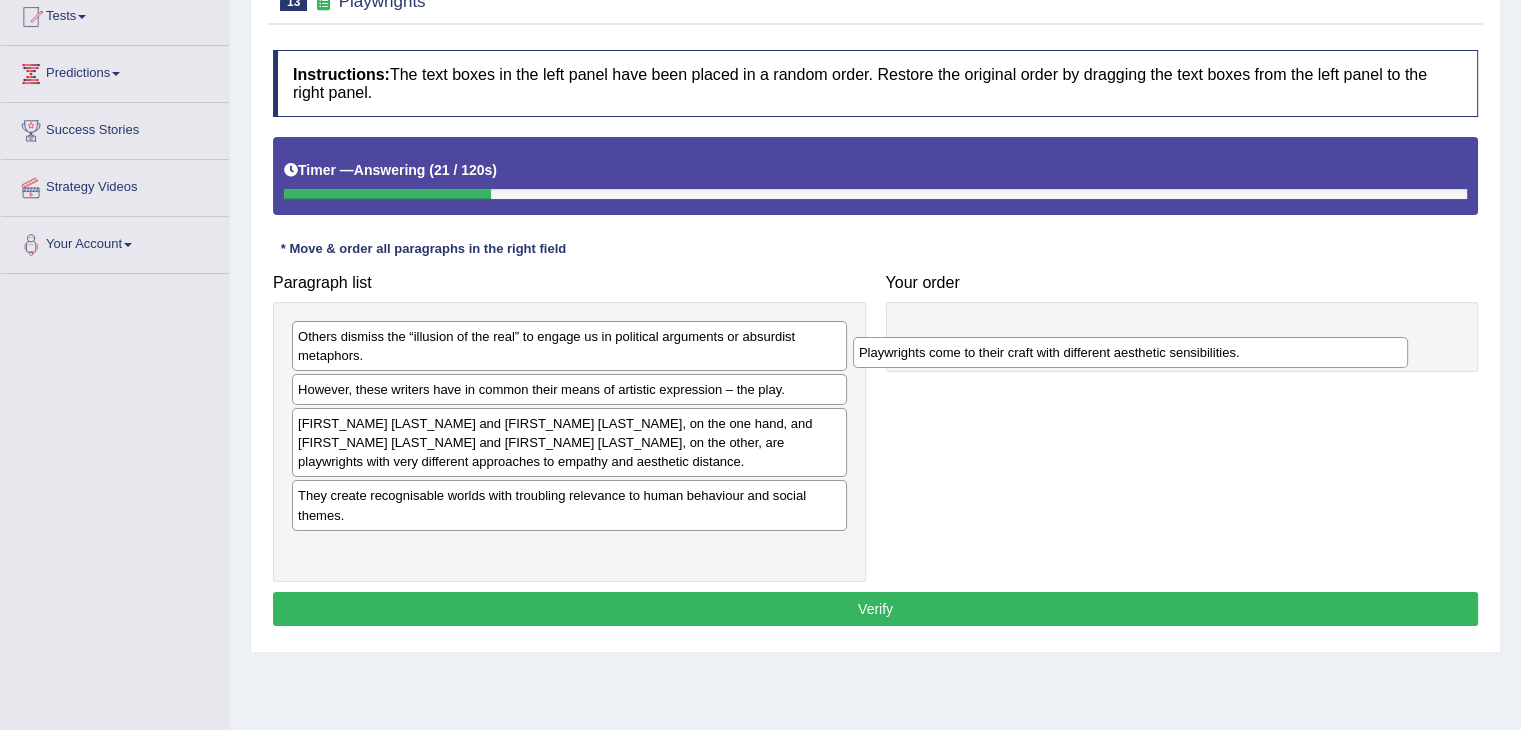 drag, startPoint x: 326, startPoint y: 393, endPoint x: 887, endPoint y: 357, distance: 562.1539 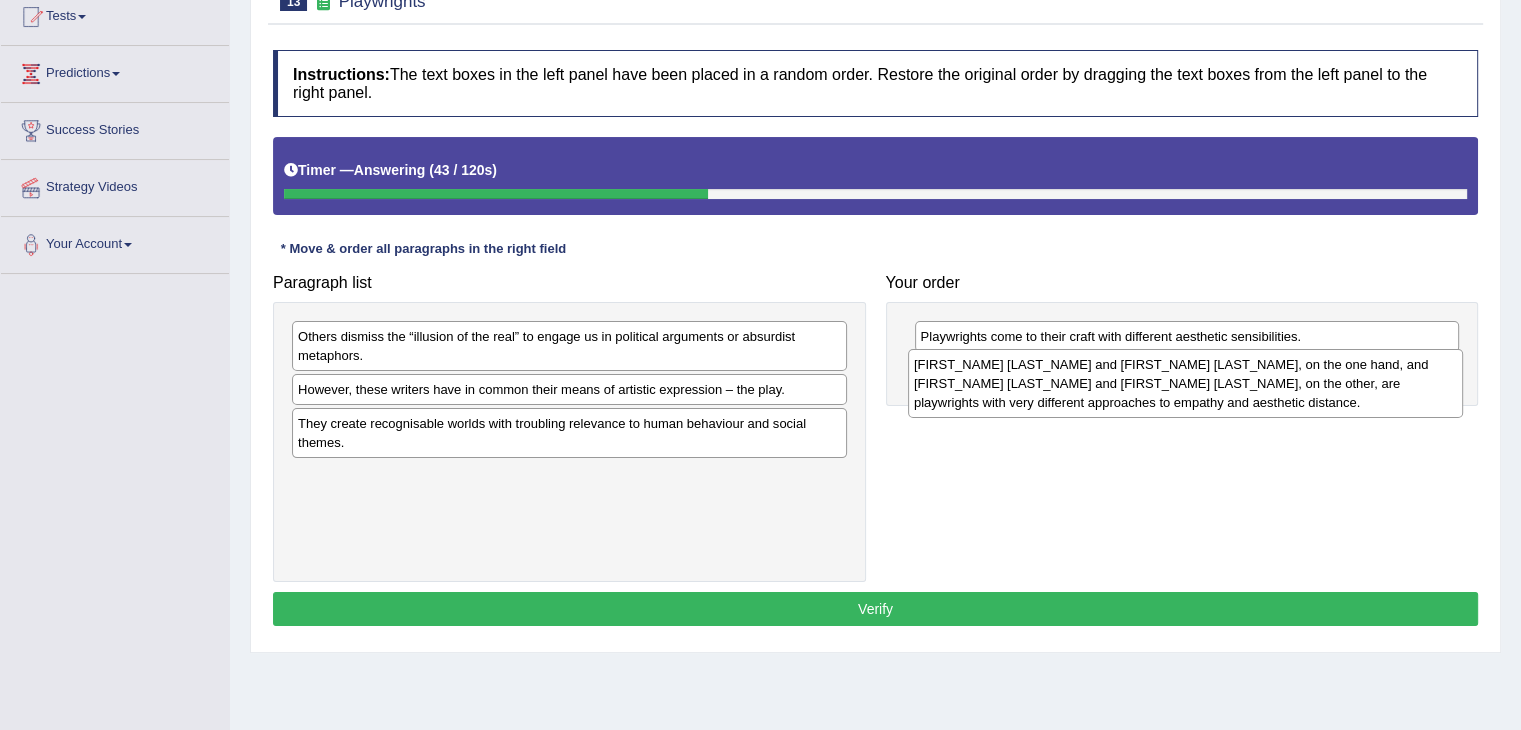 drag, startPoint x: 364, startPoint y: 437, endPoint x: 983, endPoint y: 377, distance: 621.9011 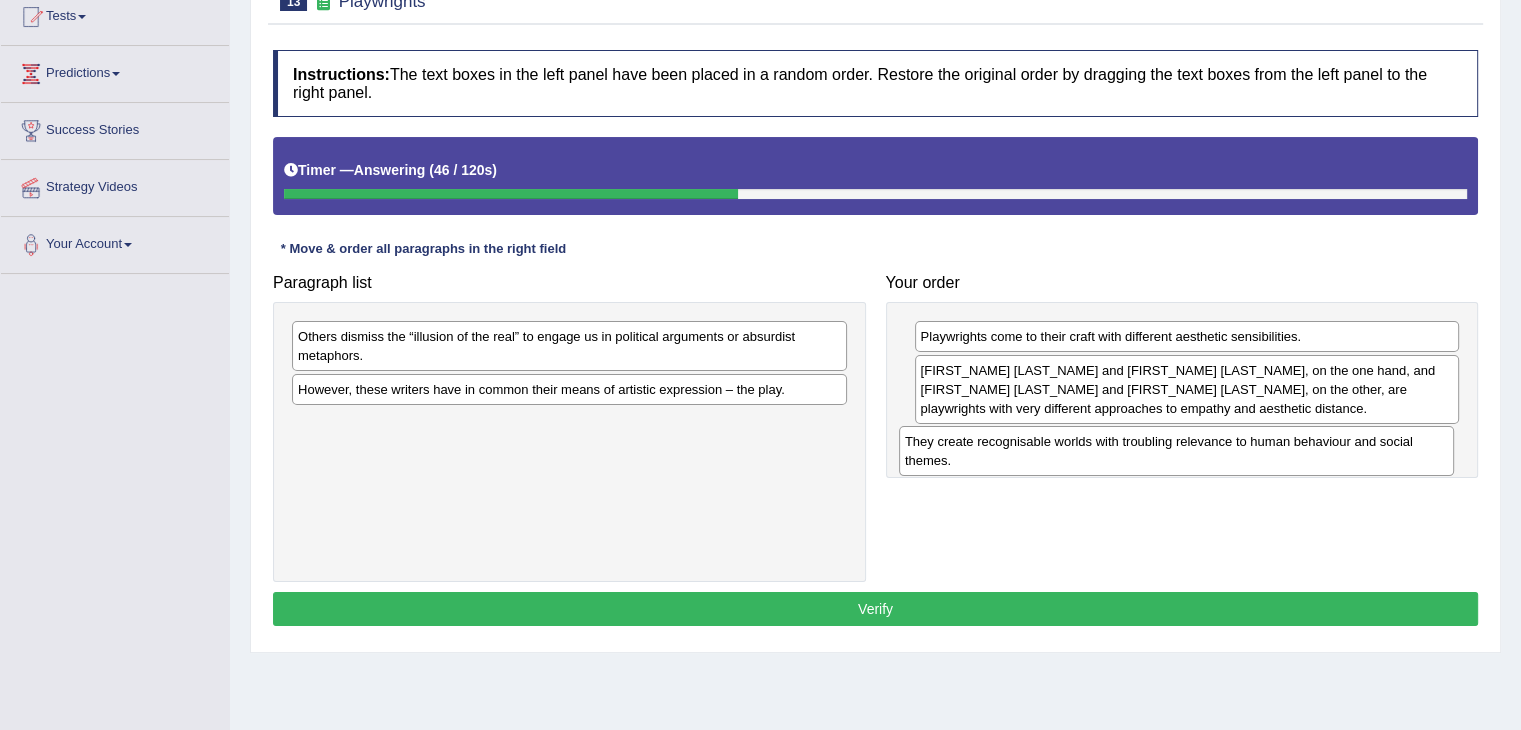 drag, startPoint x: 492, startPoint y: 430, endPoint x: 1099, endPoint y: 449, distance: 607.2973 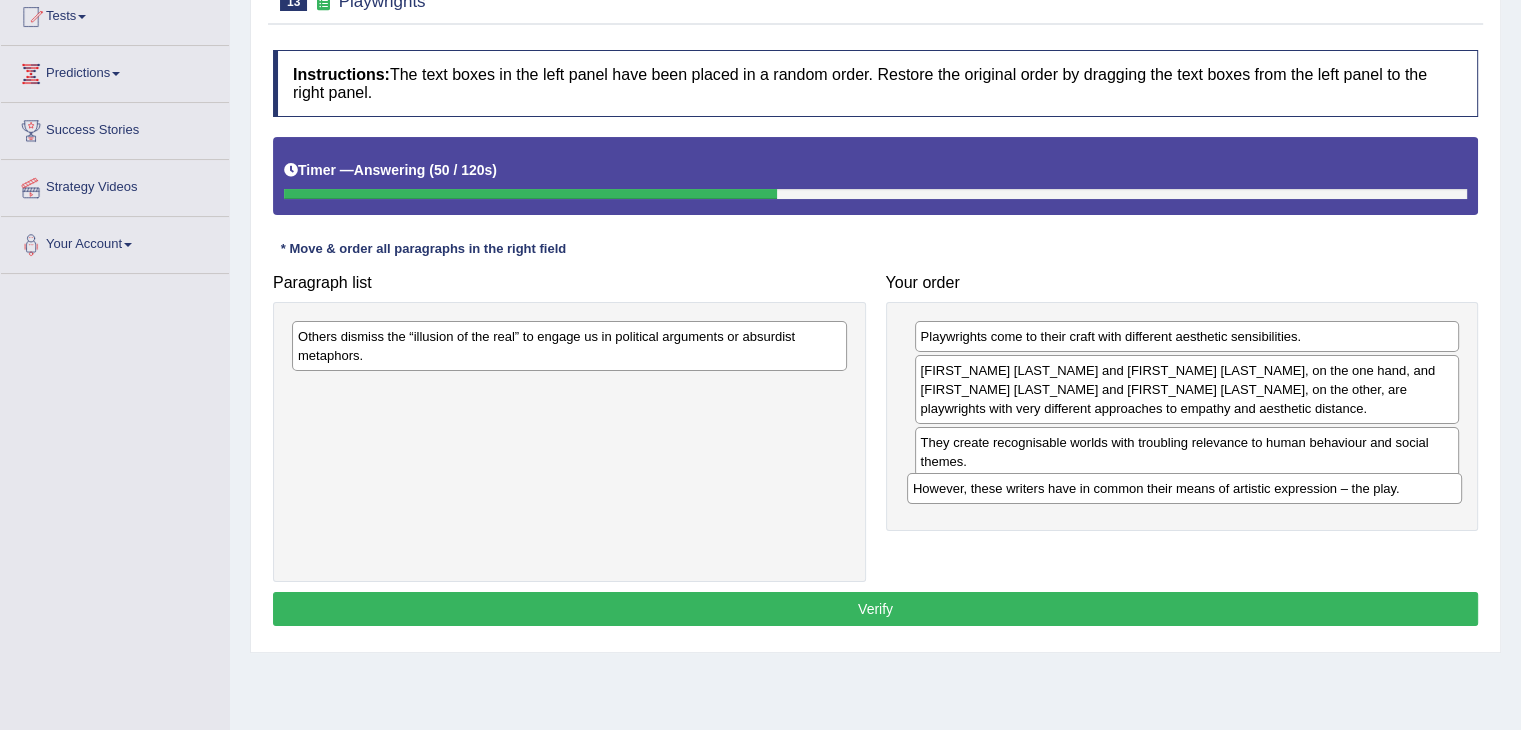 drag, startPoint x: 658, startPoint y: 391, endPoint x: 1273, endPoint y: 491, distance: 623.077 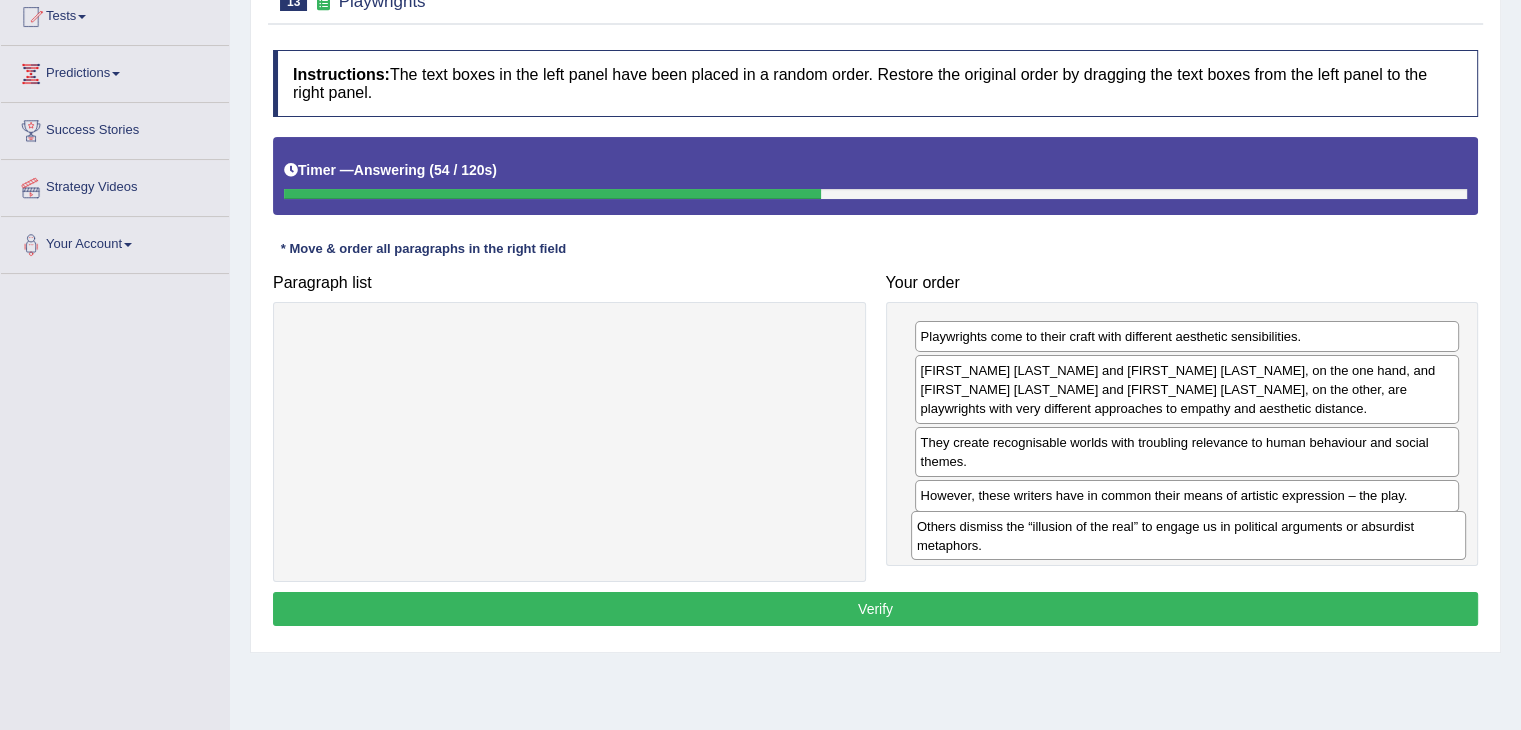 drag, startPoint x: 556, startPoint y: 335, endPoint x: 1176, endPoint y: 525, distance: 648.4597 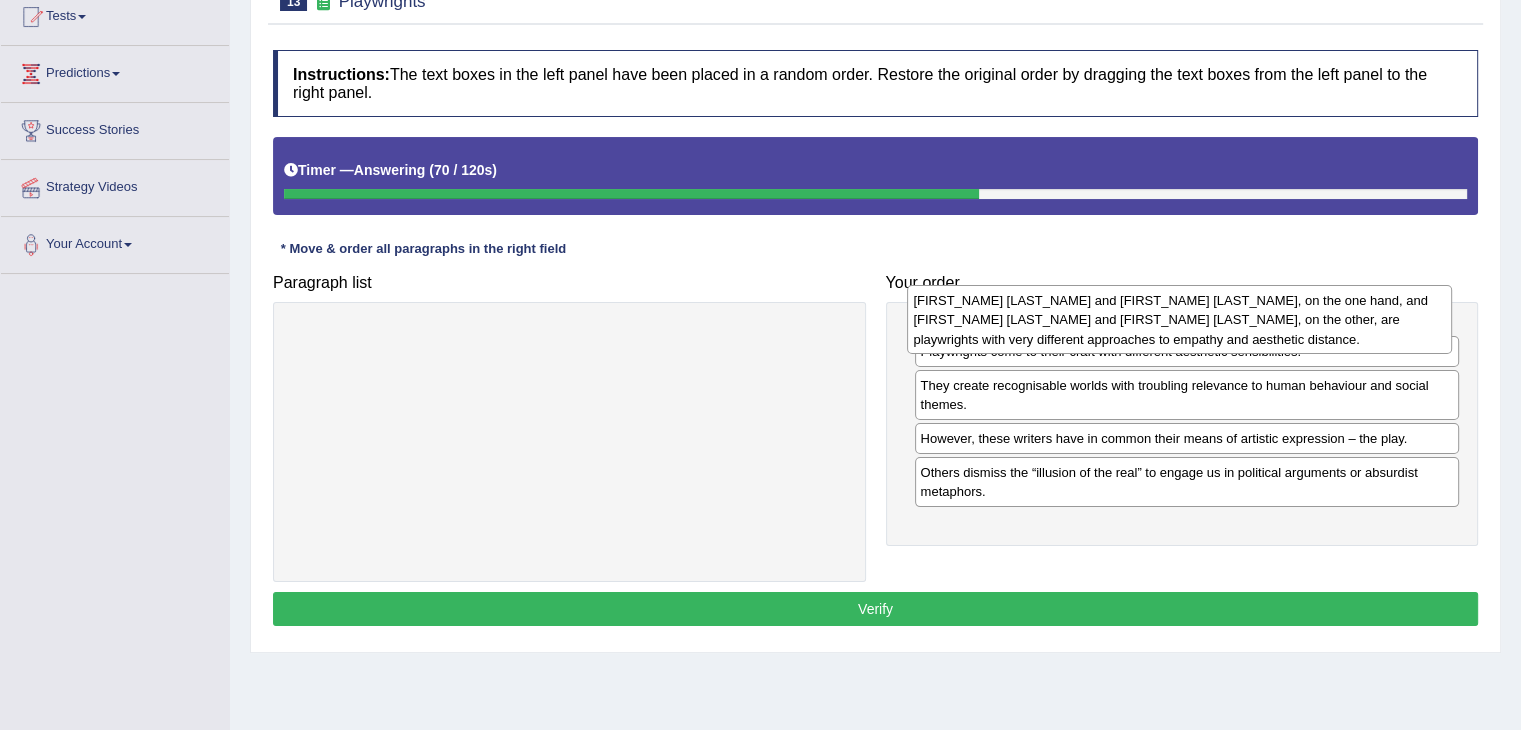 drag, startPoint x: 1024, startPoint y: 391, endPoint x: 1017, endPoint y: 322, distance: 69.354164 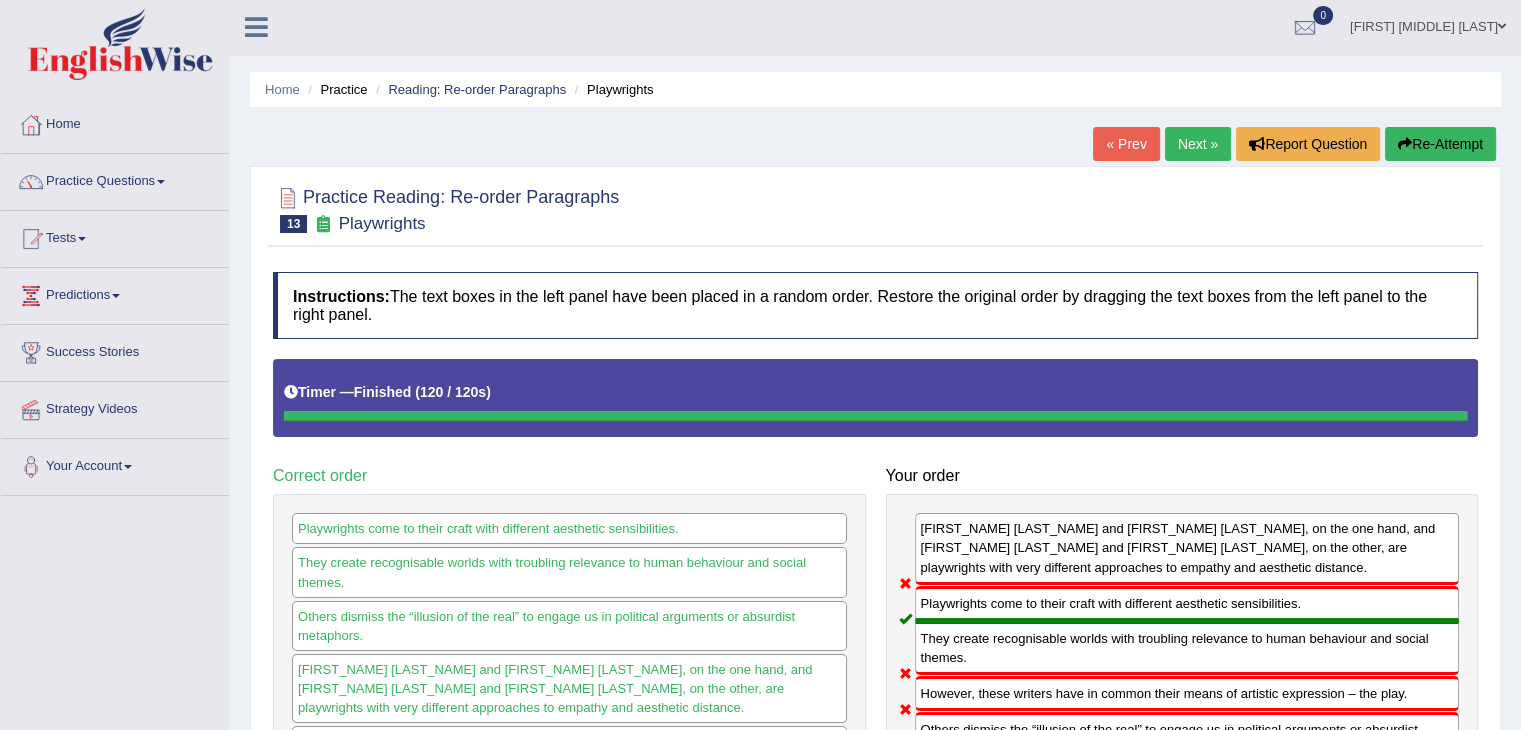 scroll, scrollTop: 0, scrollLeft: 0, axis: both 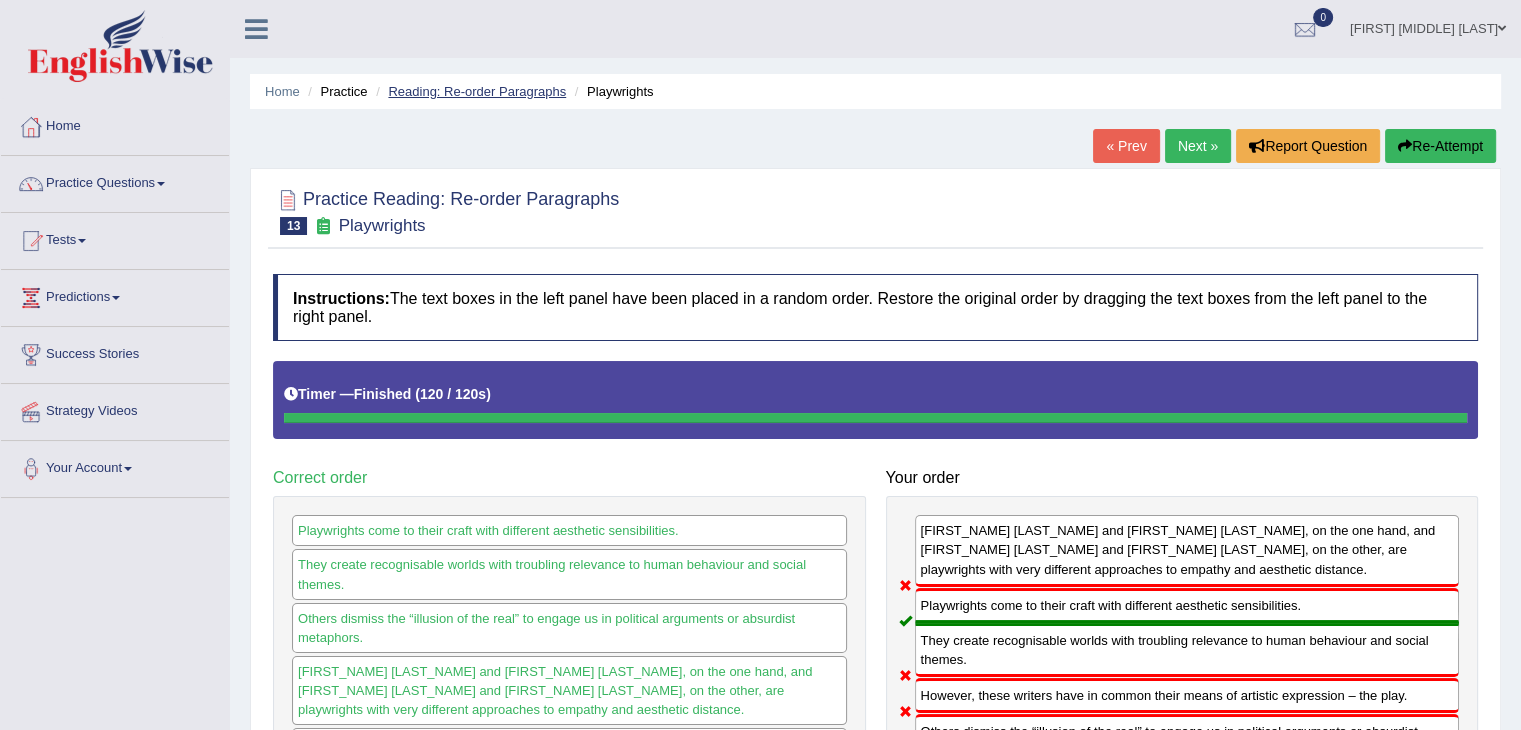 click on "Reading: Re-order Paragraphs" at bounding box center (477, 91) 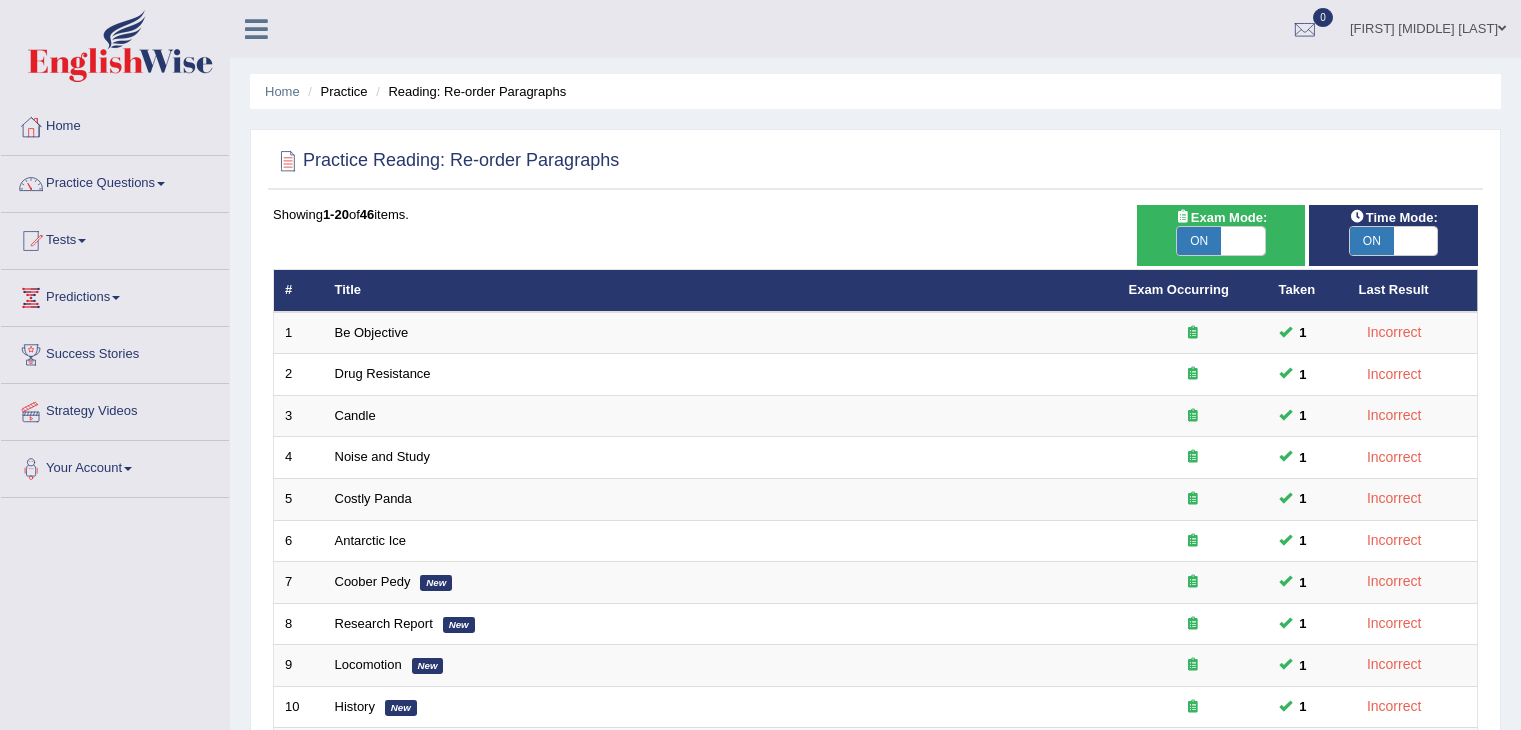 scroll, scrollTop: 0, scrollLeft: 0, axis: both 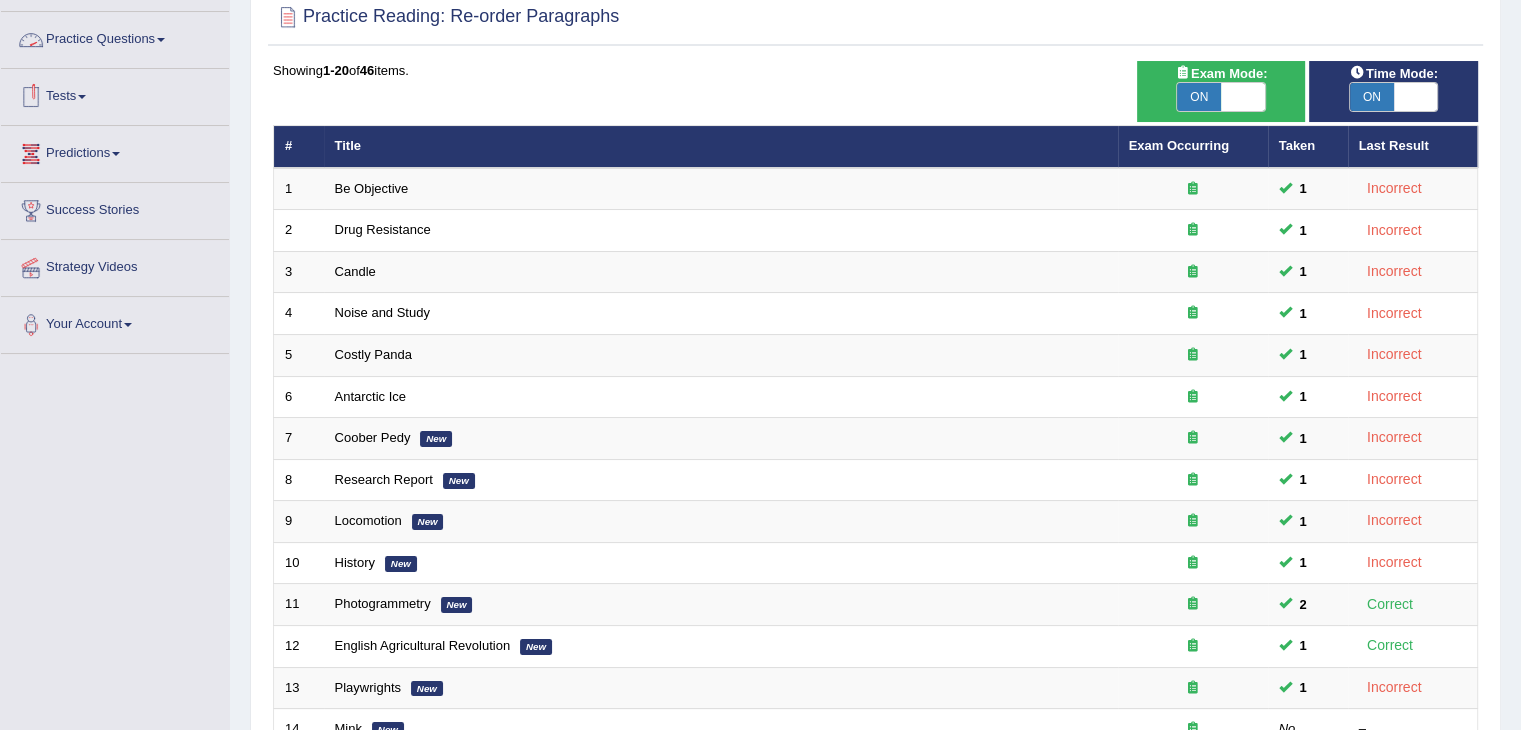 click on "Practice Questions" at bounding box center (115, 37) 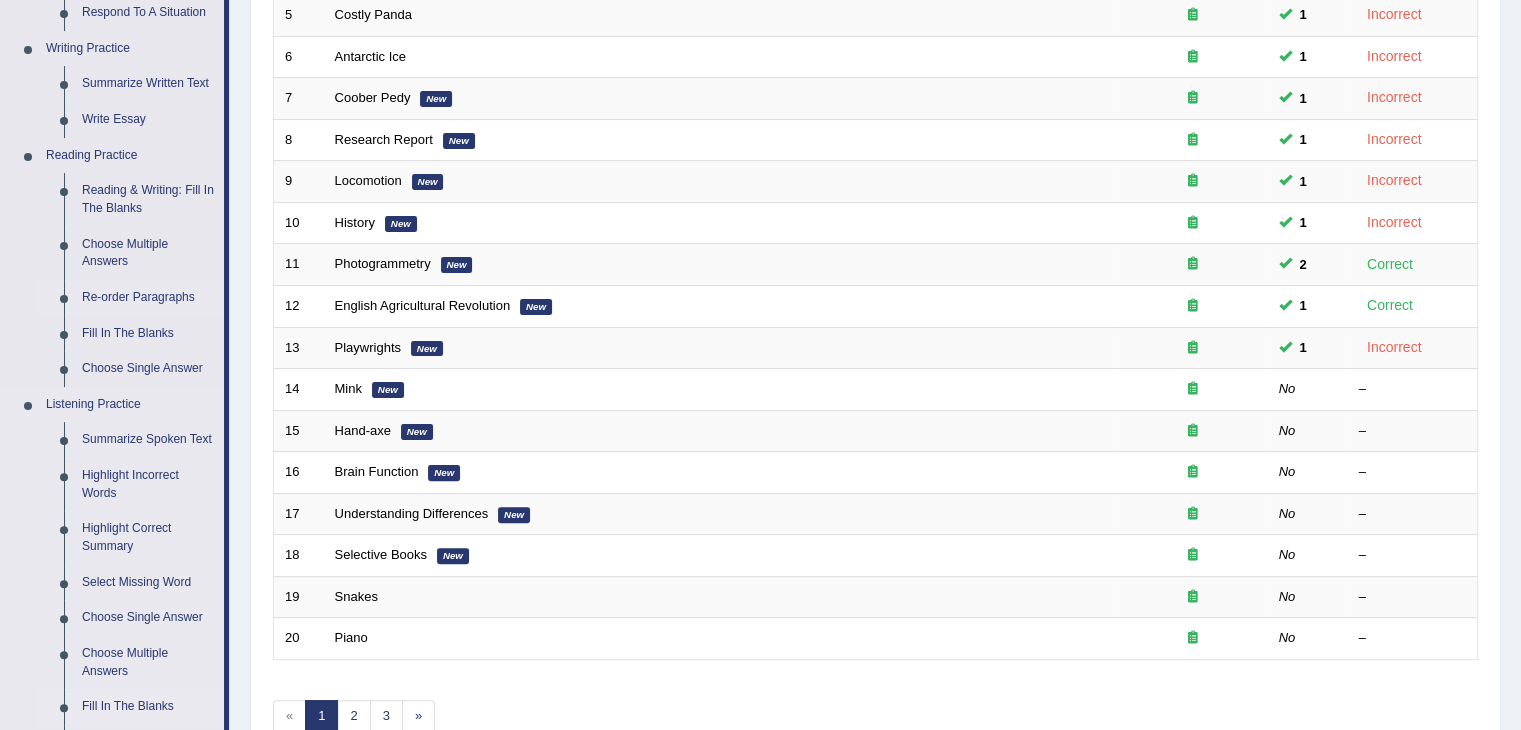 scroll, scrollTop: 482, scrollLeft: 0, axis: vertical 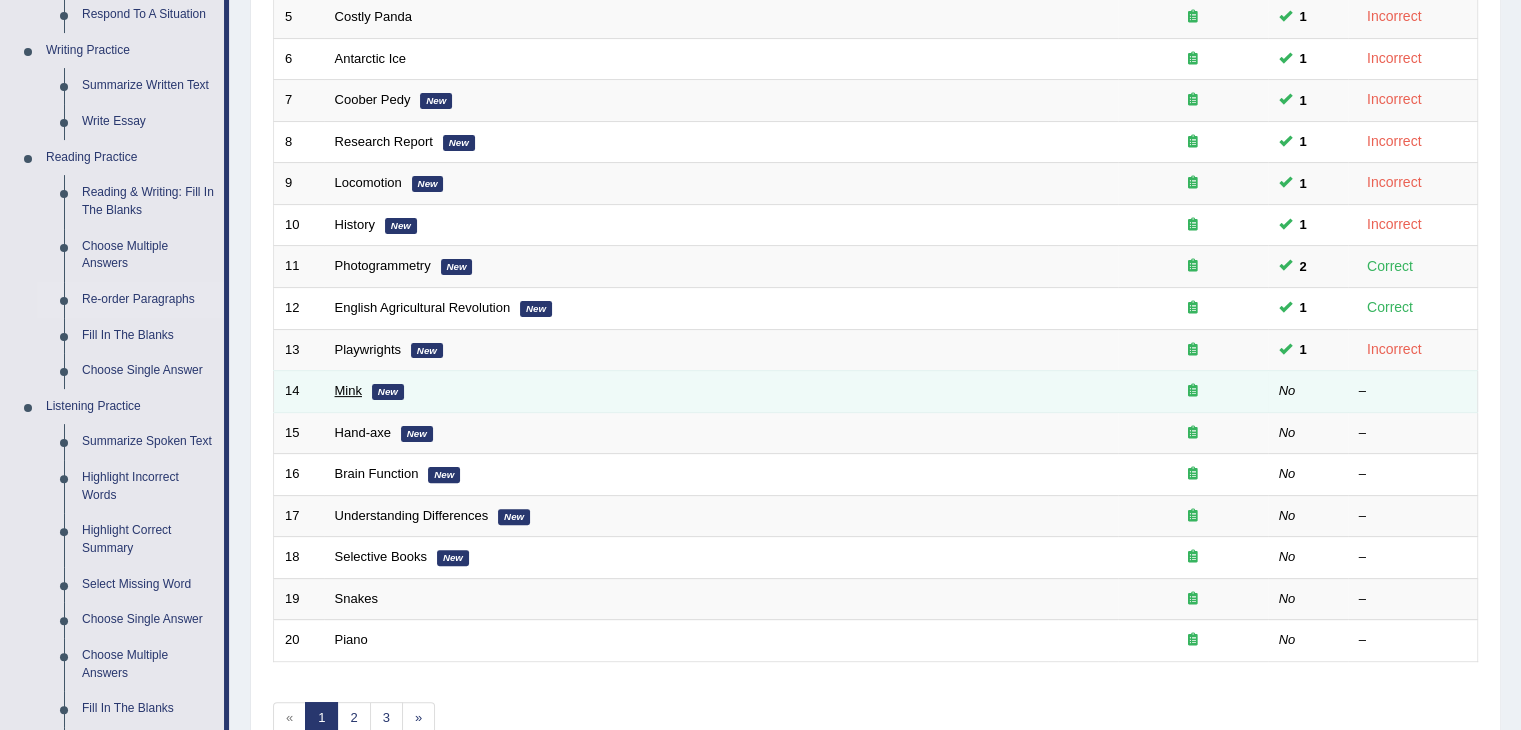click on "Mink" at bounding box center (348, 390) 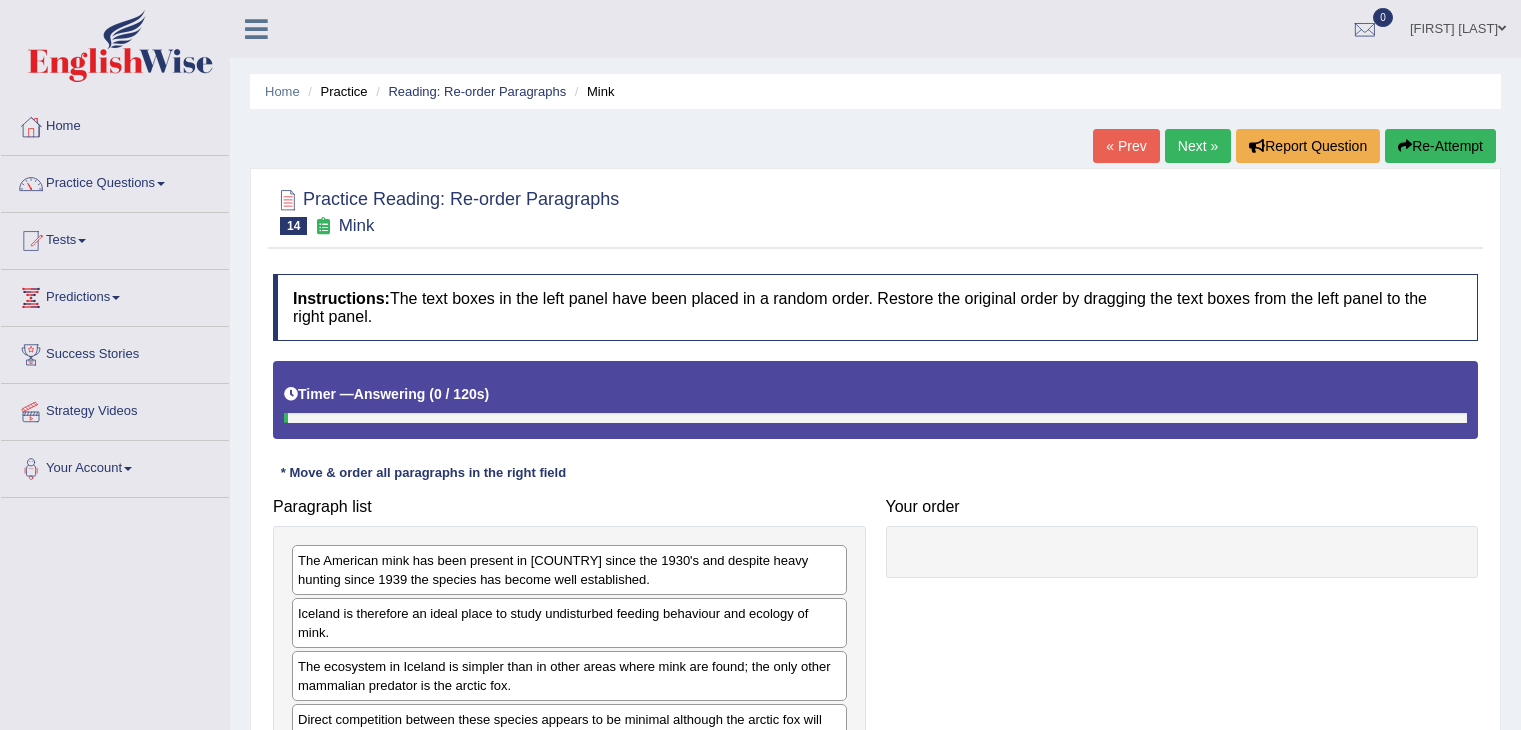 scroll, scrollTop: 0, scrollLeft: 0, axis: both 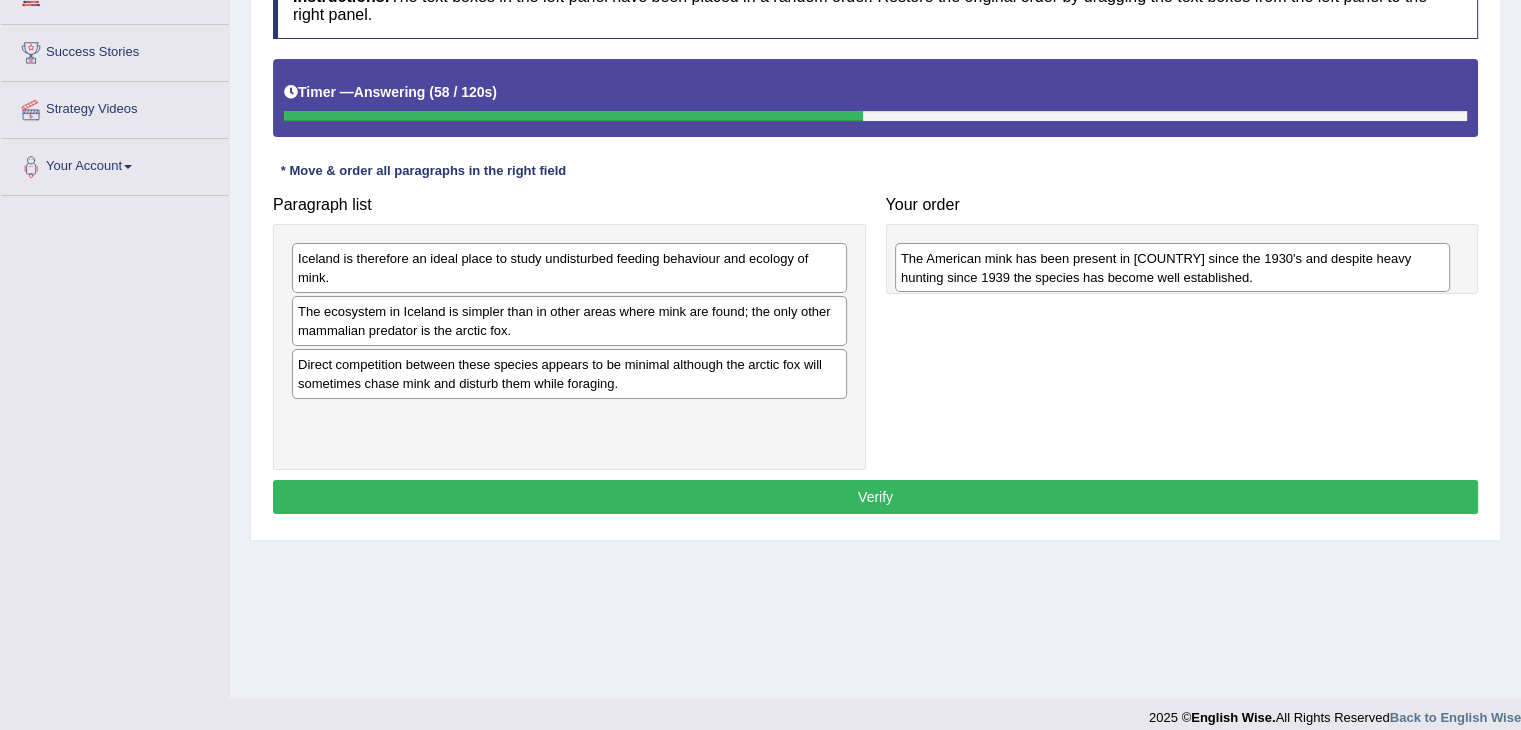 drag, startPoint x: 448, startPoint y: 267, endPoint x: 1051, endPoint y: 267, distance: 603 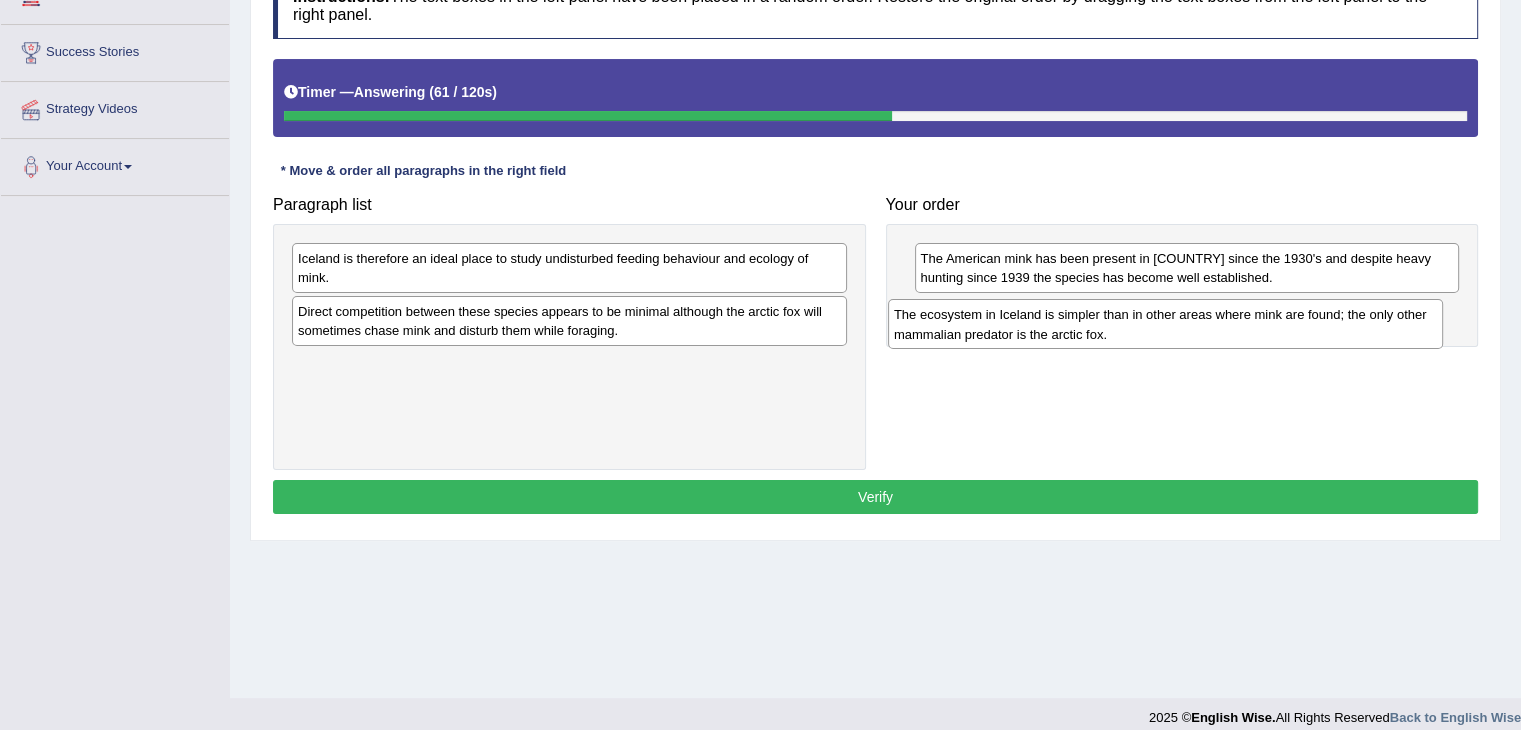 drag, startPoint x: 464, startPoint y: 323, endPoint x: 1063, endPoint y: 328, distance: 599.0209 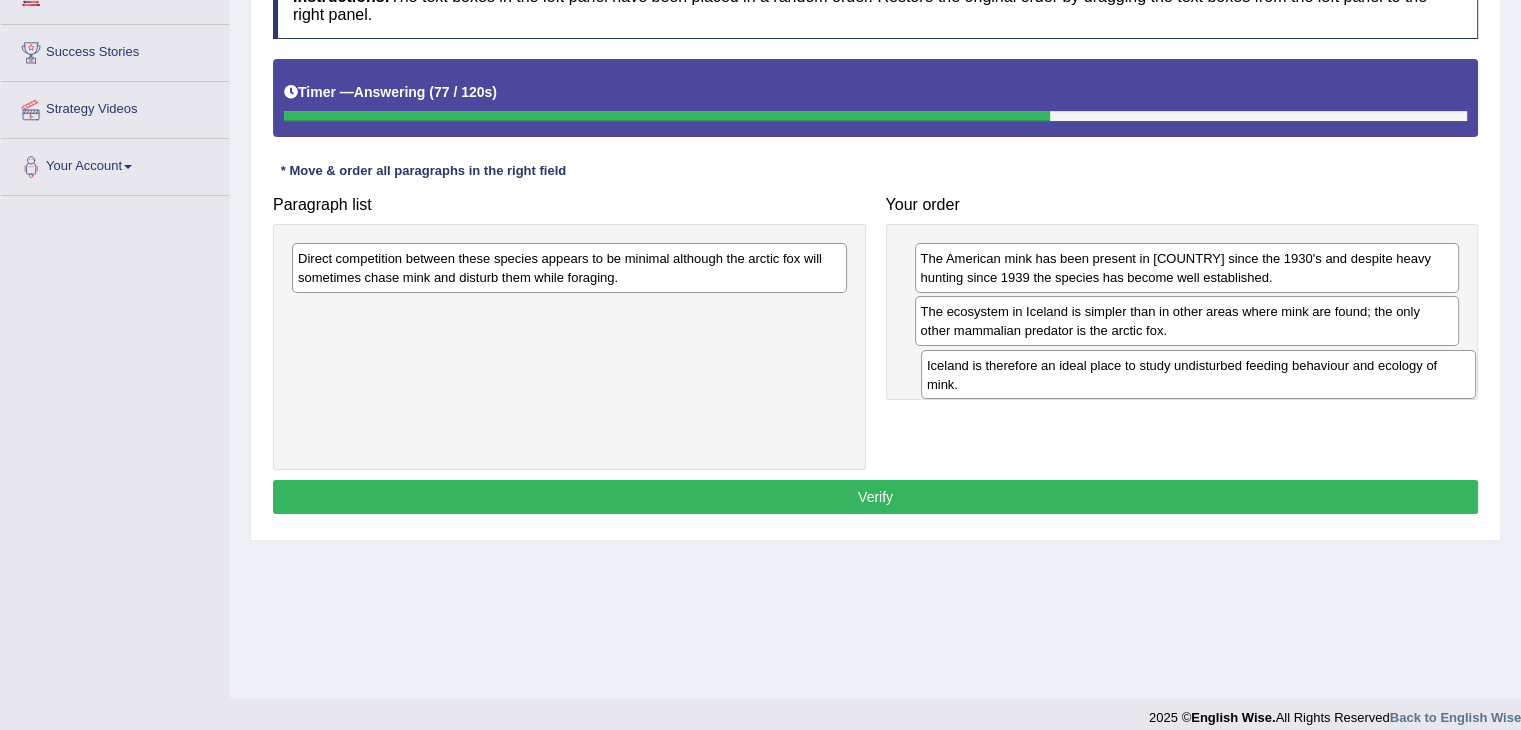 drag, startPoint x: 380, startPoint y: 272, endPoint x: 1009, endPoint y: 379, distance: 638.0361 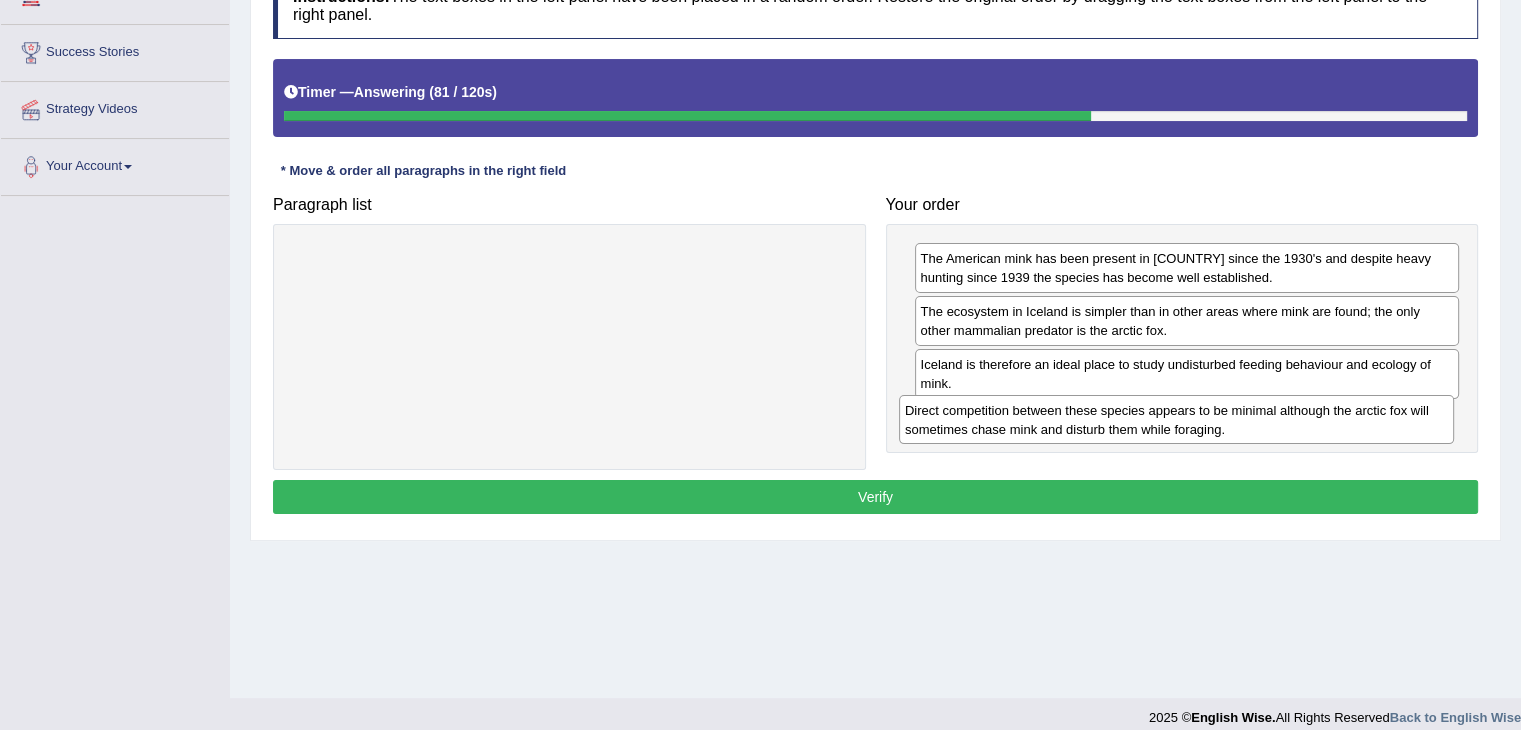 drag, startPoint x: 413, startPoint y: 269, endPoint x: 1021, endPoint y: 422, distance: 626.9553 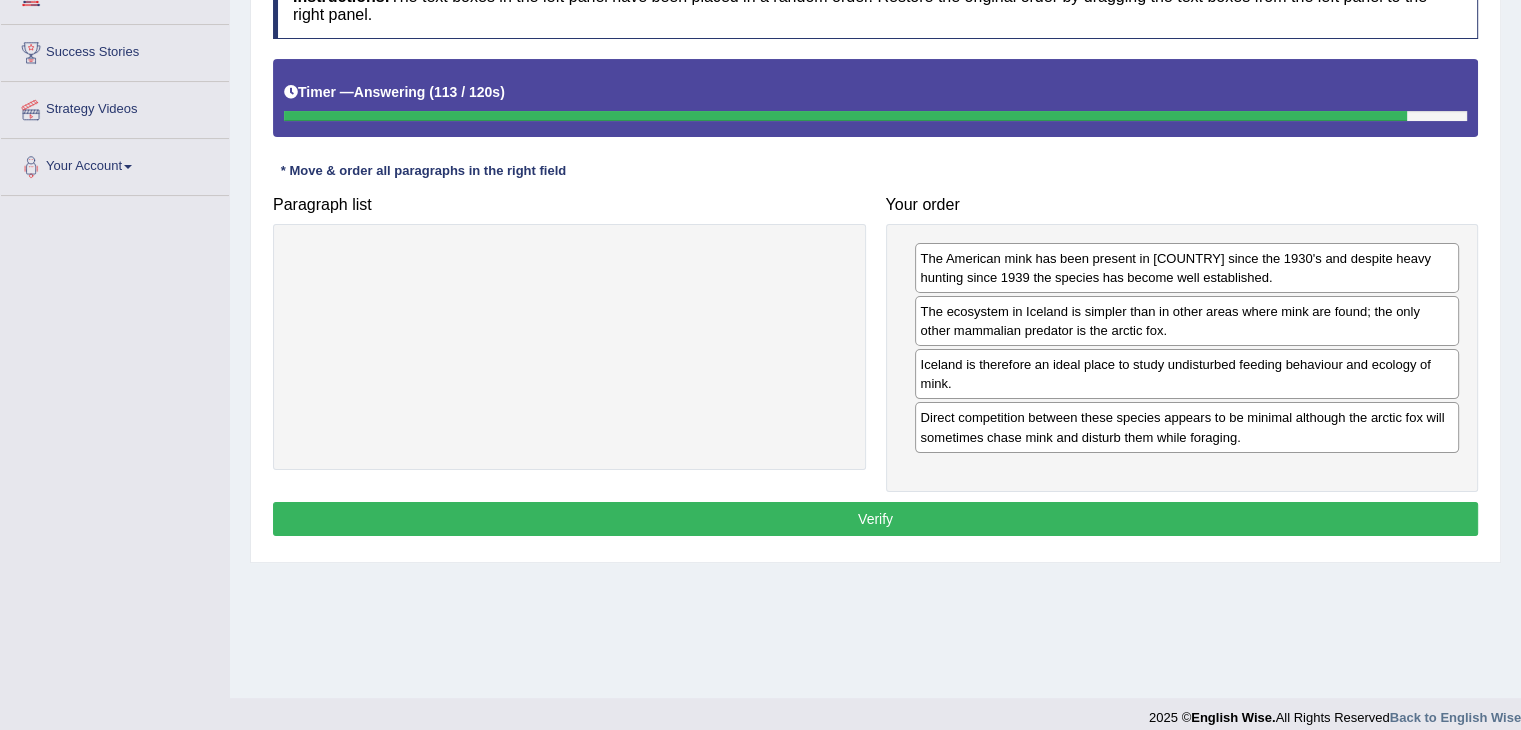 click on "The ecosystem in Iceland is simpler than in other areas where mink are found; the only other mammalian predator is the arctic fox." at bounding box center [1187, 321] 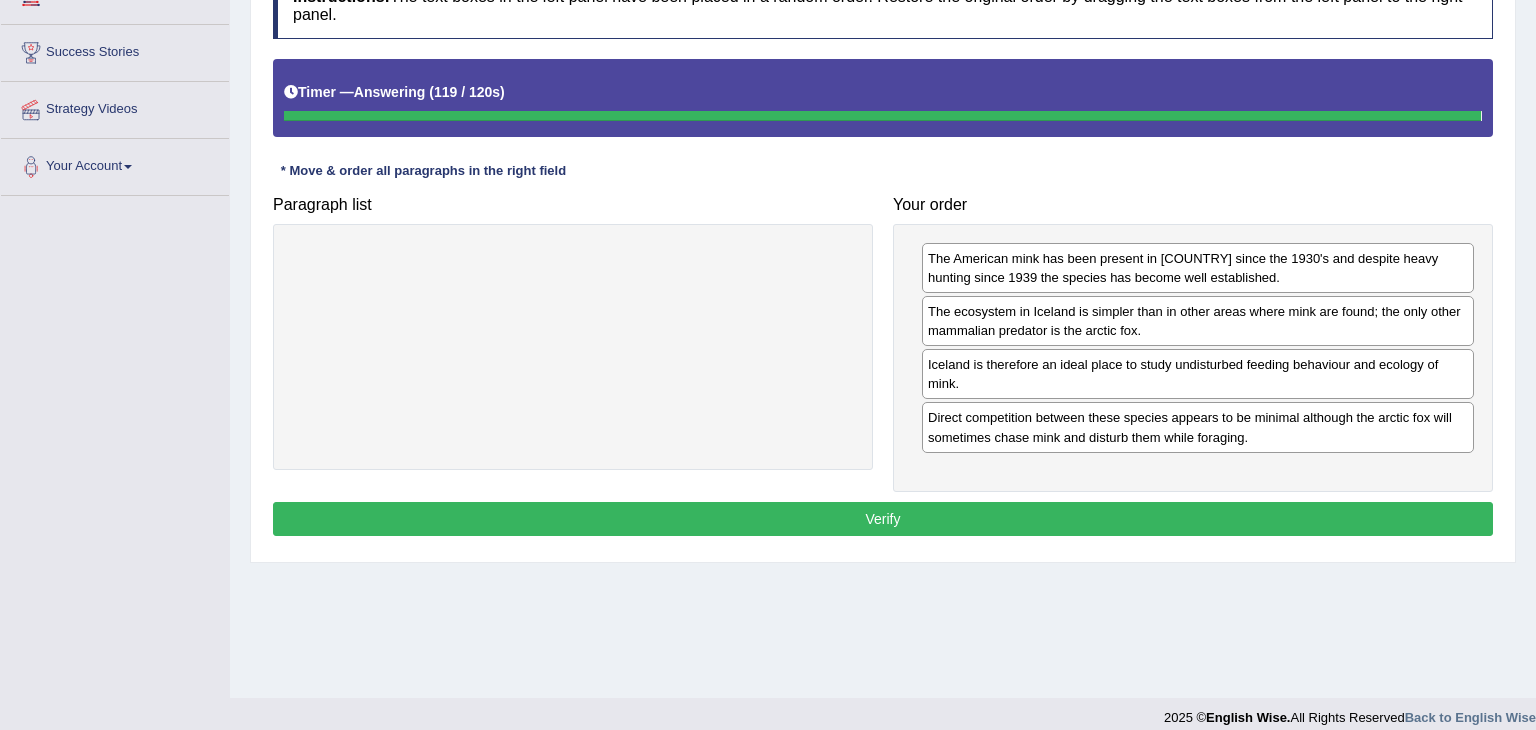 click on "Toggle navigation
Home
Practice Questions   Speaking Practice Read Aloud
Repeat Sentence
Describe Image
Re-tell Lecture
Answer Short Question
Summarize Group Discussion
Respond To A Situation
Writing Practice  Summarize Written Text
Write Essay
Reading Practice  Reading & Writing: Fill In The Blanks
Choose Multiple Answers
Re-order Paragraphs
Fill In The Blanks
Choose Single Answer
Listening Practice  Summarize Spoken Text
Highlight Incorrect Words
Highlight Correct Summary
Select Missing Word
Choose Single Answer
Choose Multiple Answers
Fill In The Blanks
Write From Dictation
Pronunciation
Tests  Take Practice Sectional Test" at bounding box center [768, 63] 